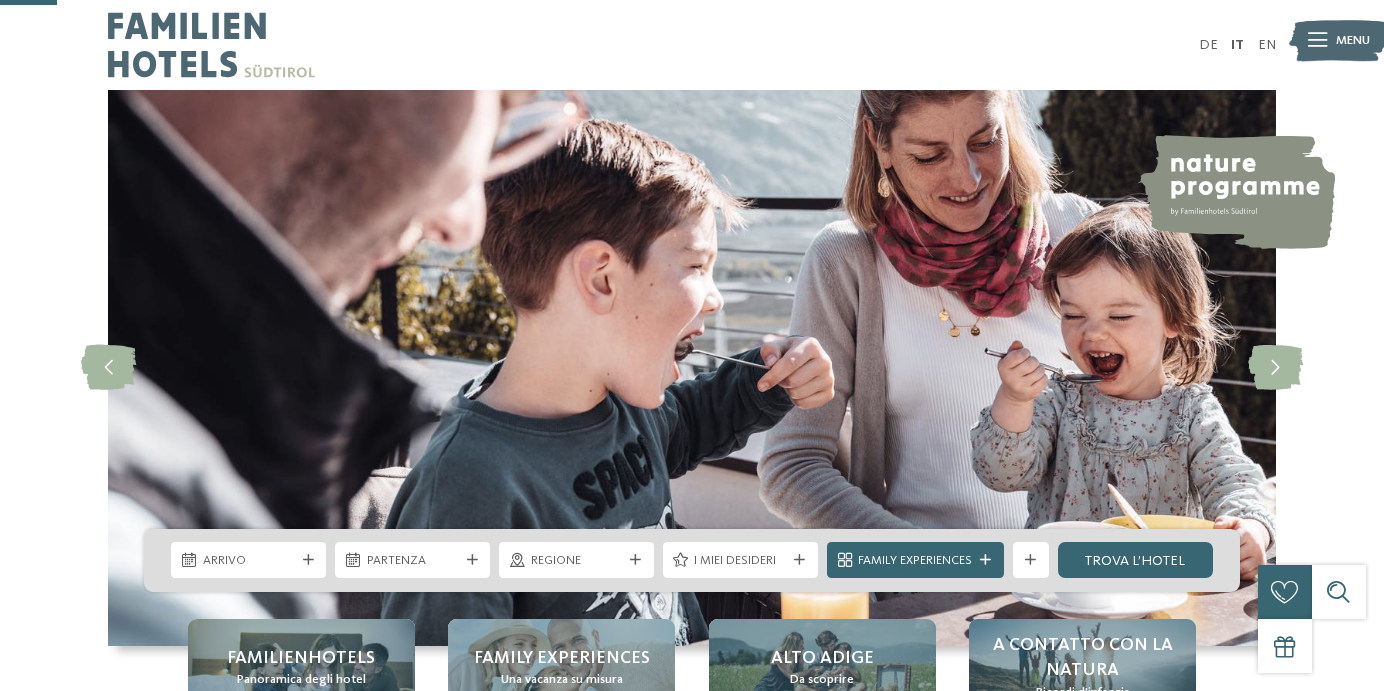scroll, scrollTop: 315, scrollLeft: 0, axis: vertical 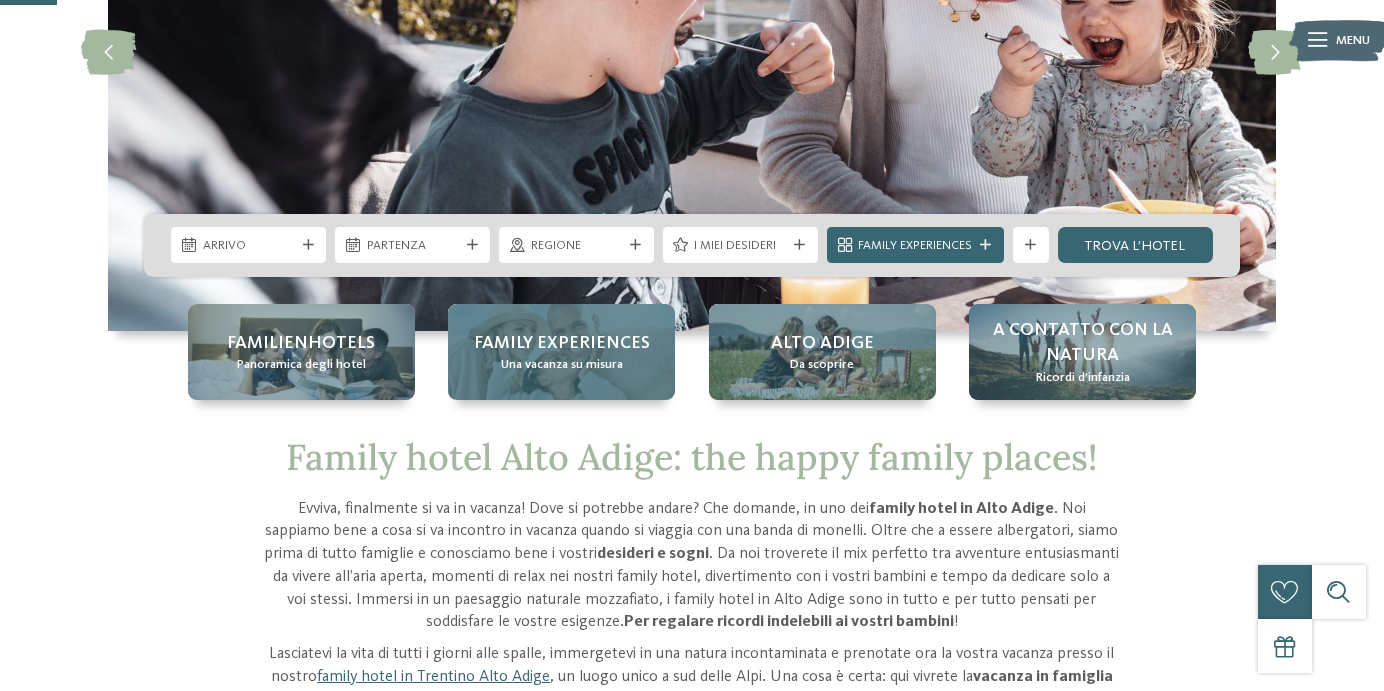 click on "Family experiences" at bounding box center (562, 343) 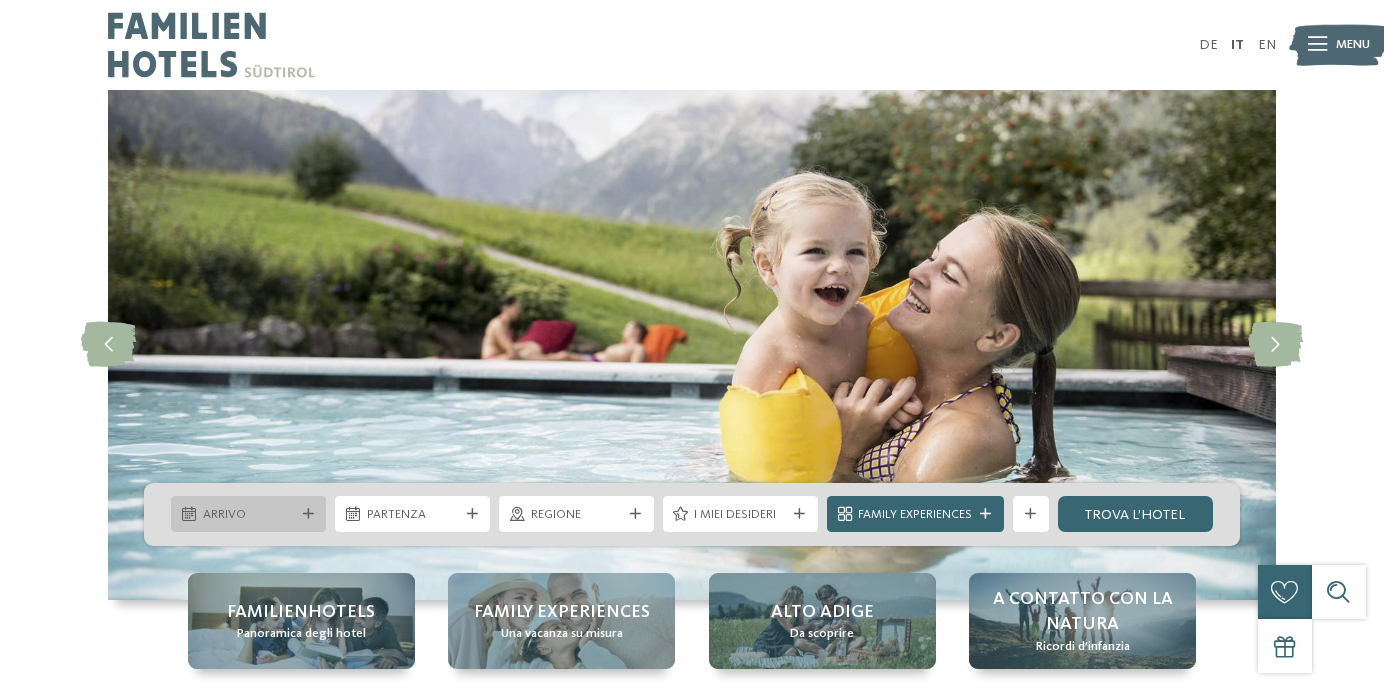 scroll, scrollTop: 0, scrollLeft: 0, axis: both 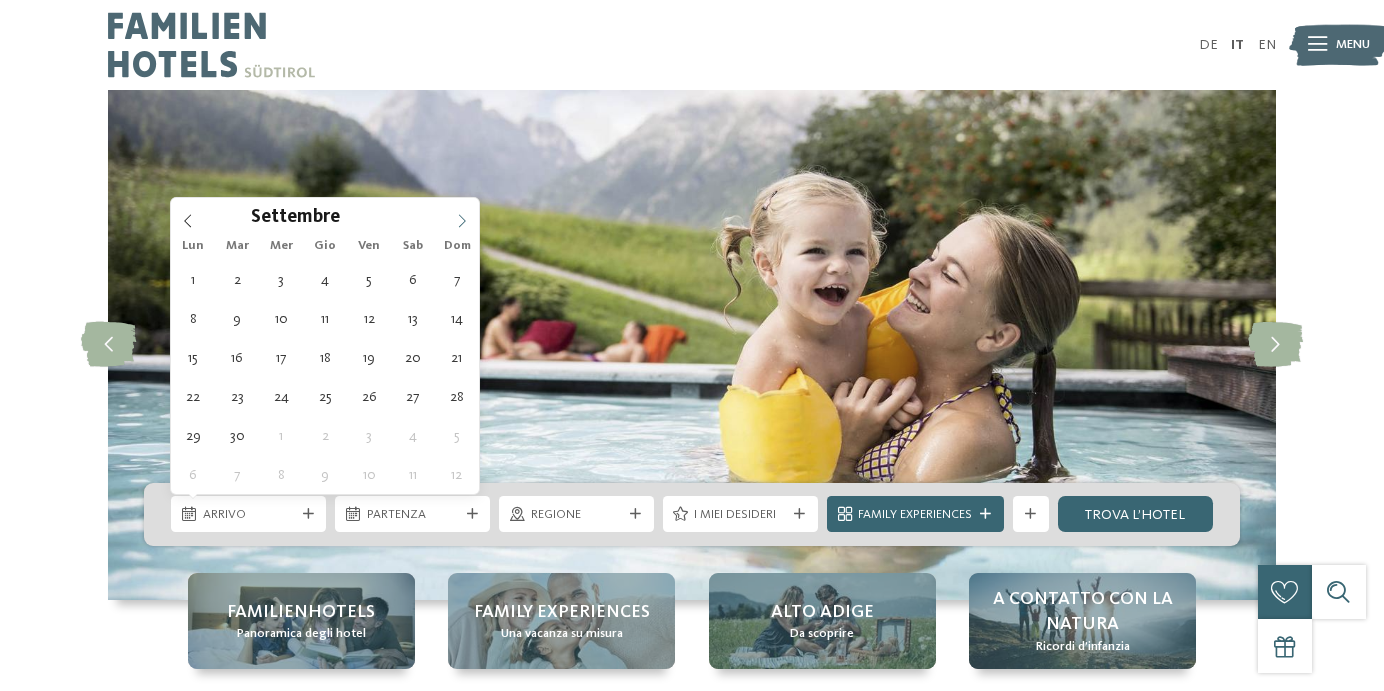click at bounding box center [462, 215] 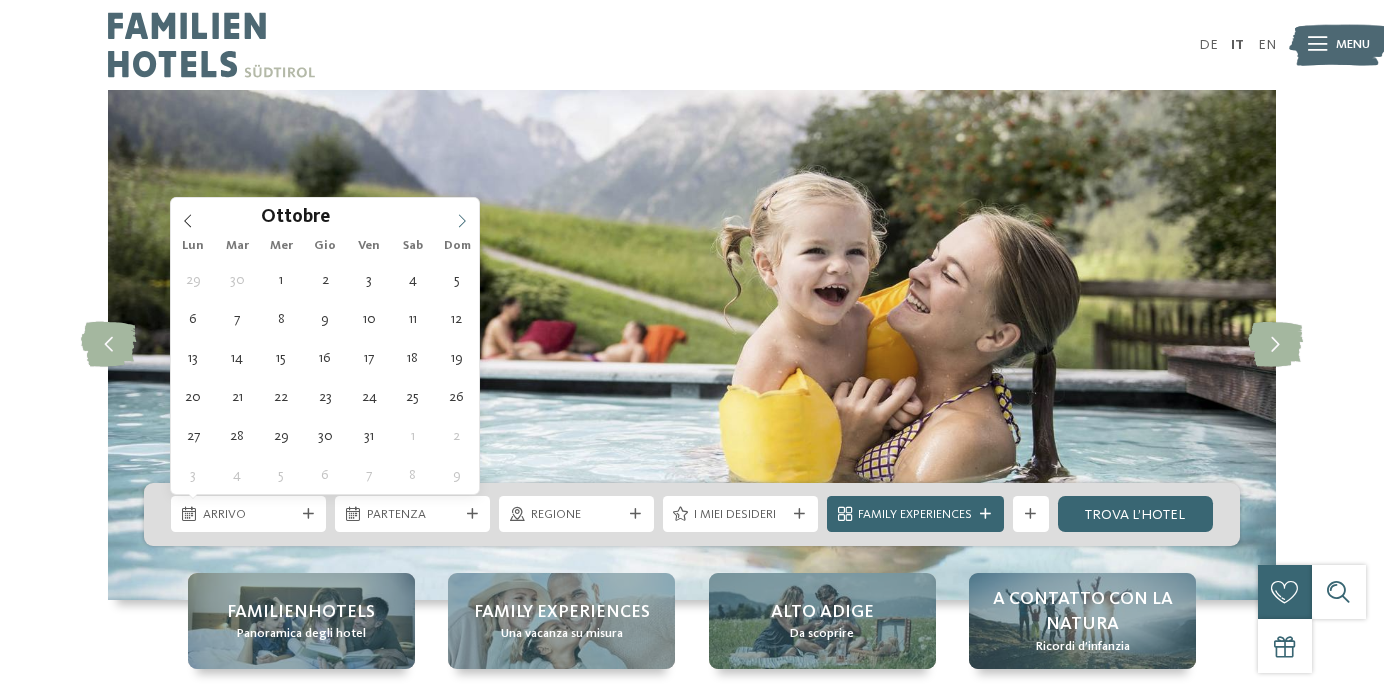click at bounding box center (462, 215) 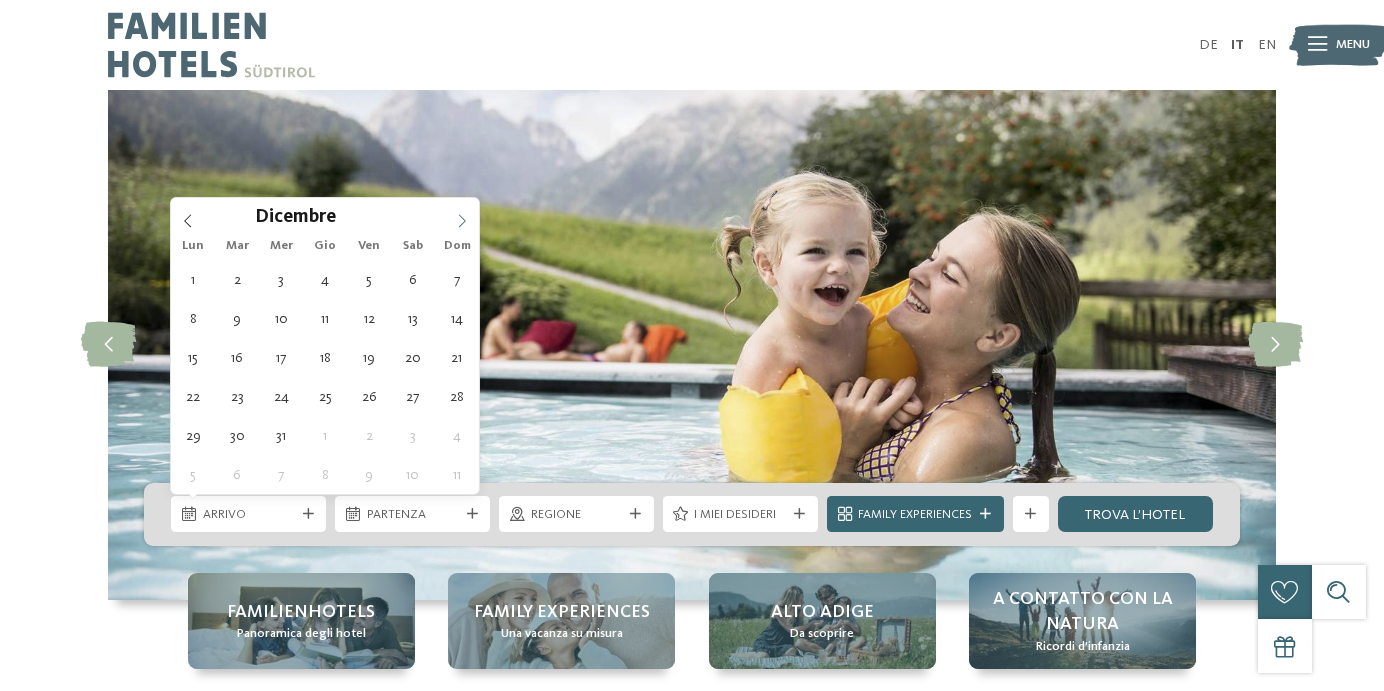 click at bounding box center [462, 215] 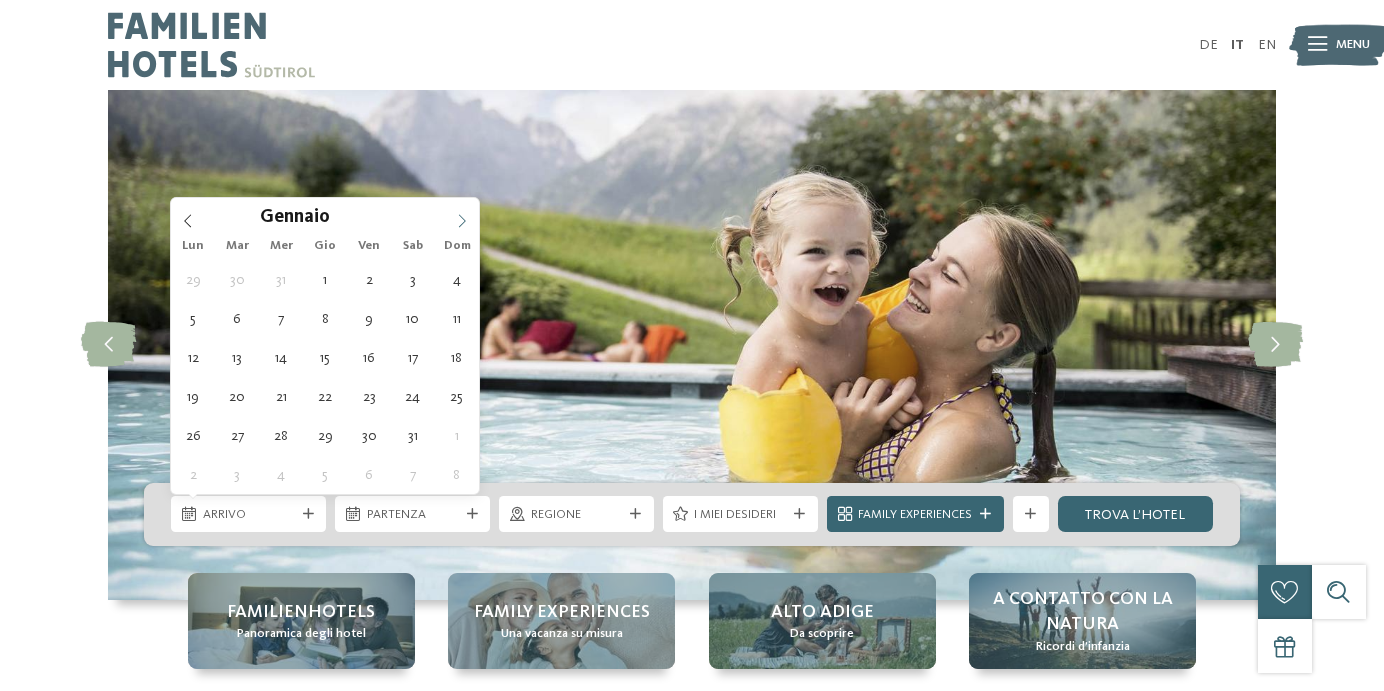 click at bounding box center (462, 215) 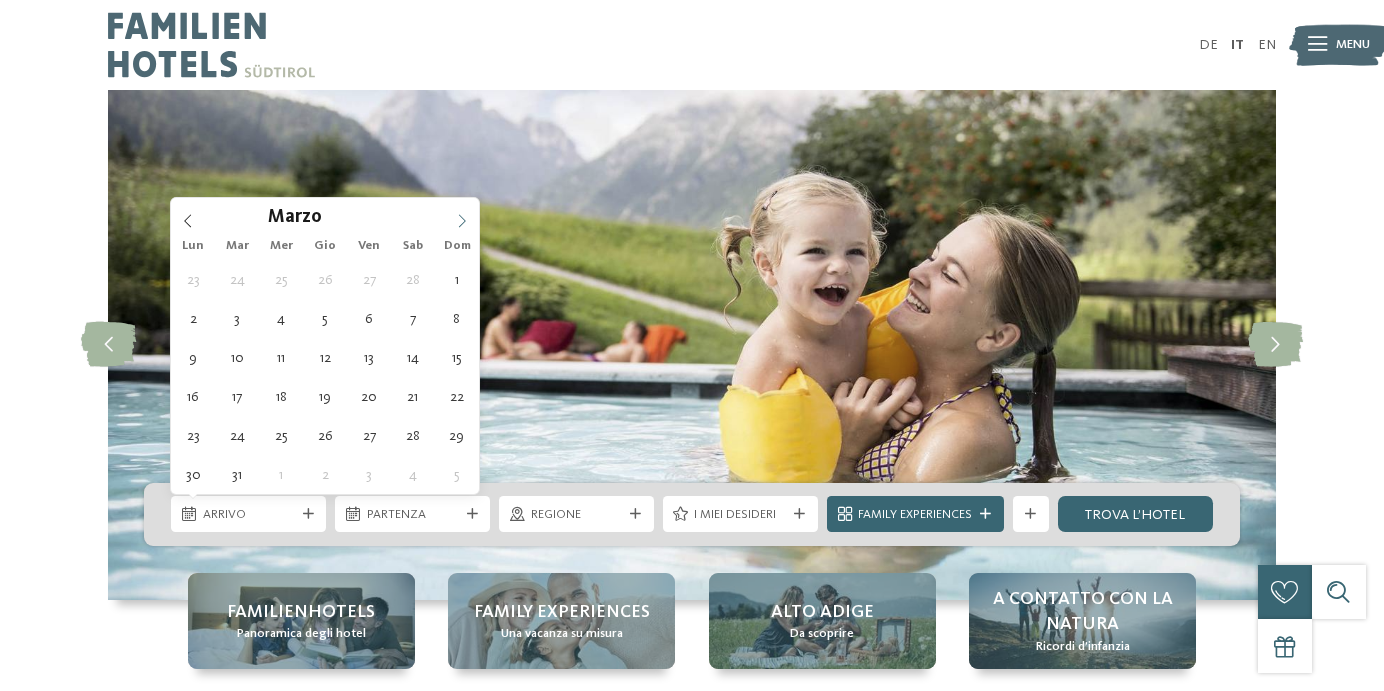 click at bounding box center [462, 215] 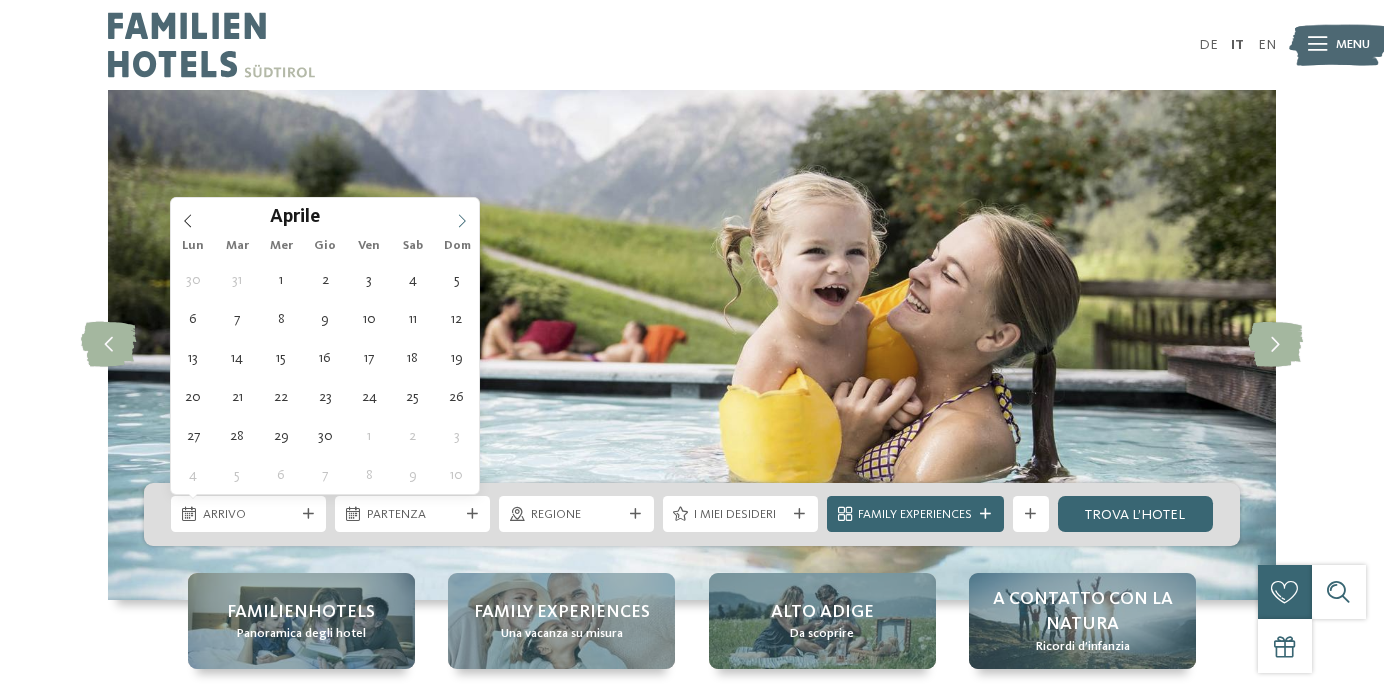 click at bounding box center (462, 215) 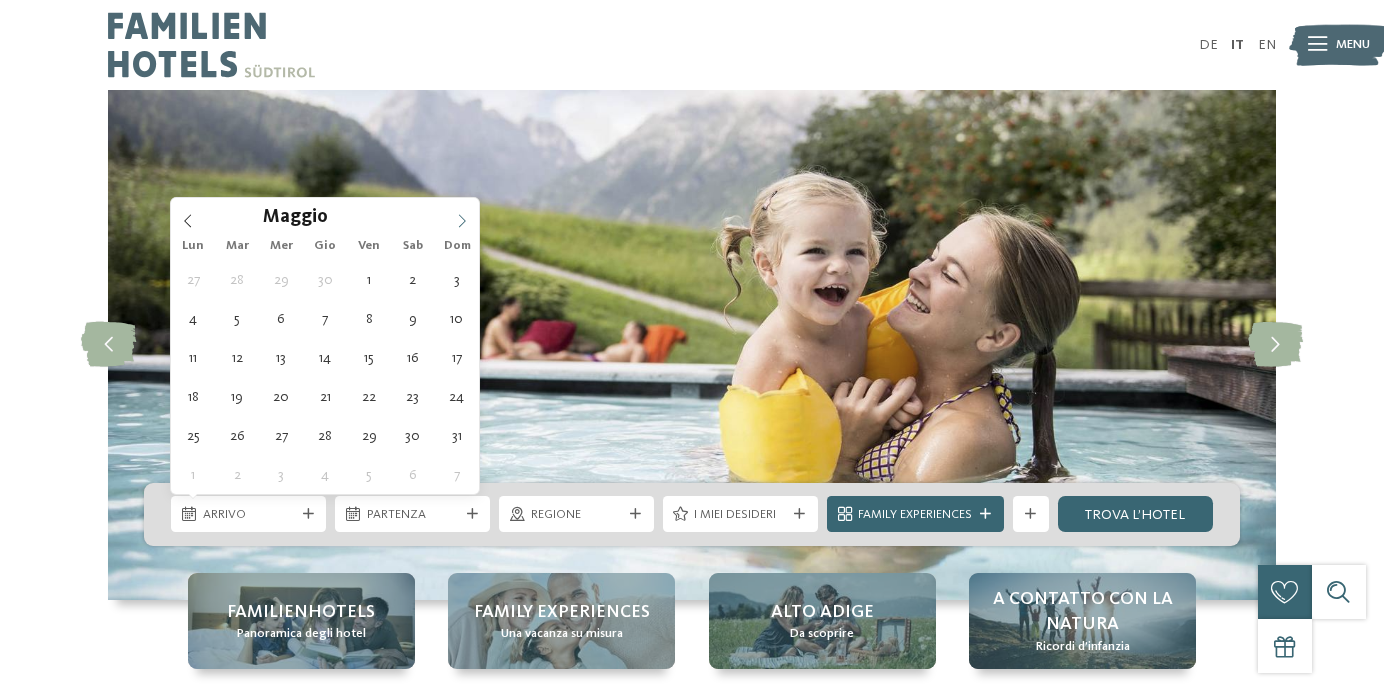 click at bounding box center [462, 215] 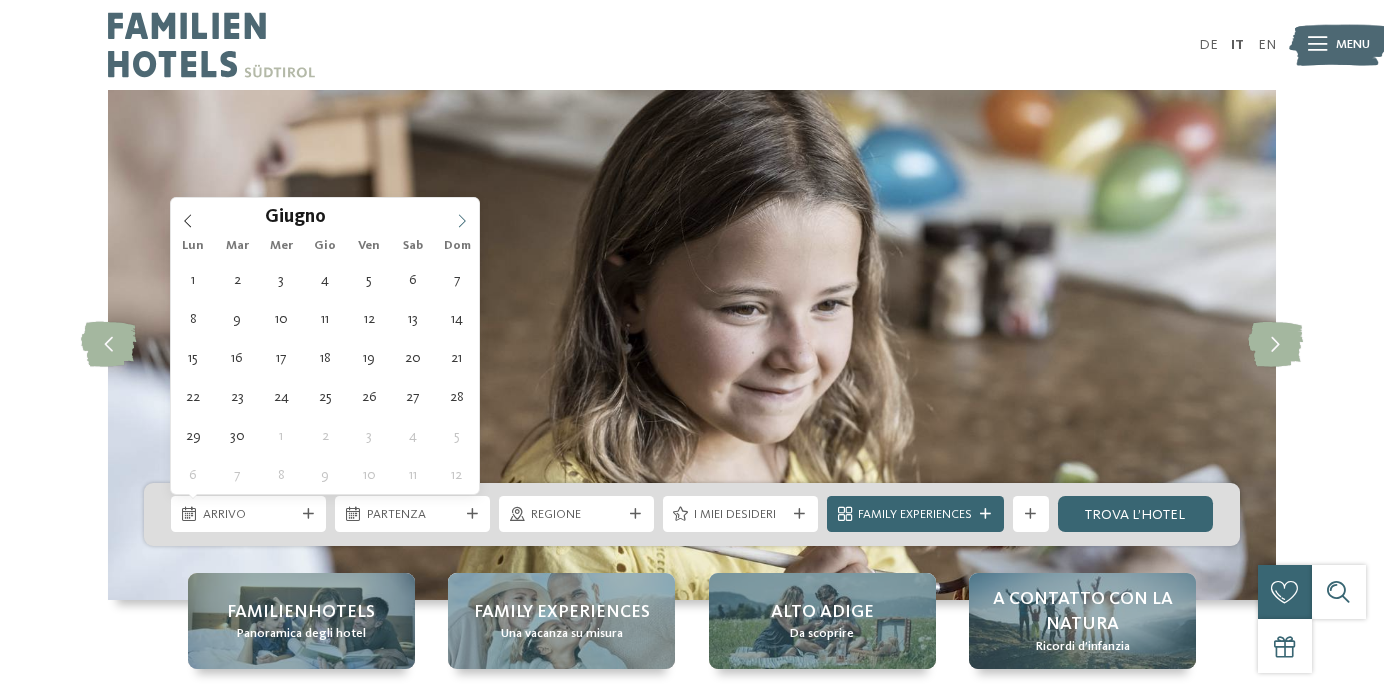 click at bounding box center (462, 215) 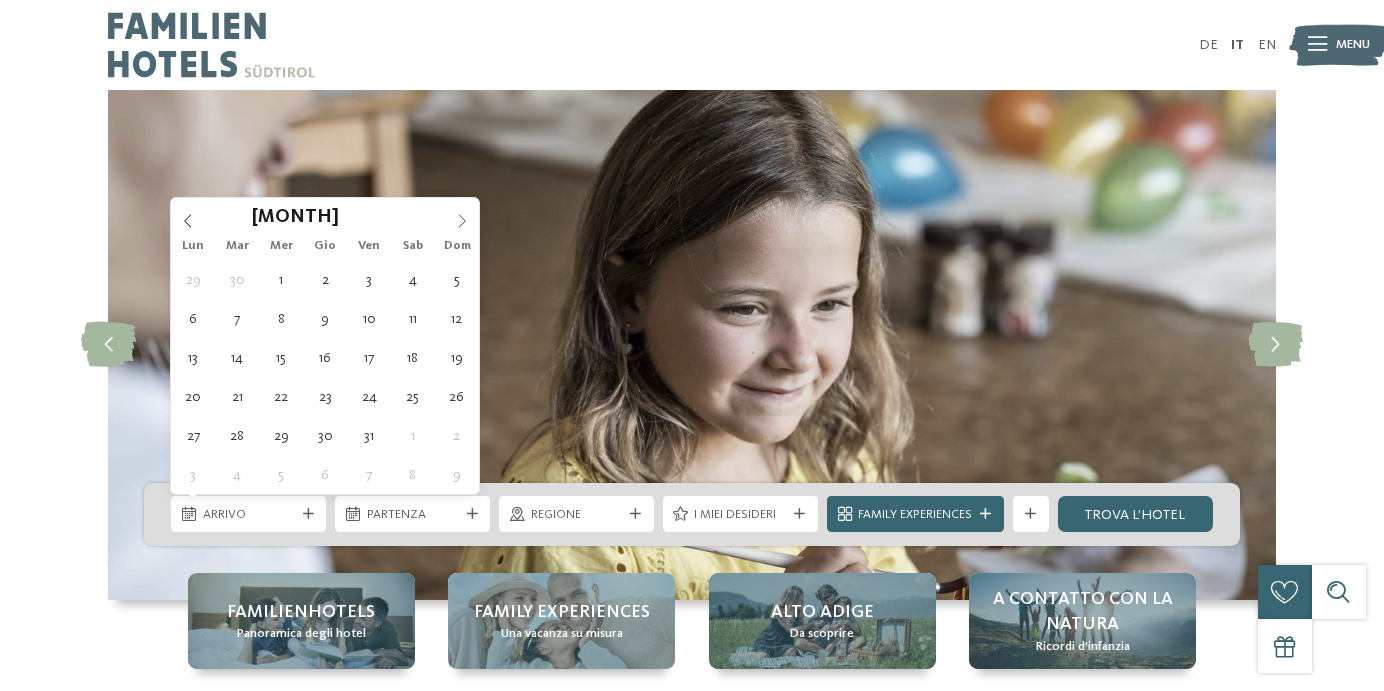 click at bounding box center (462, 215) 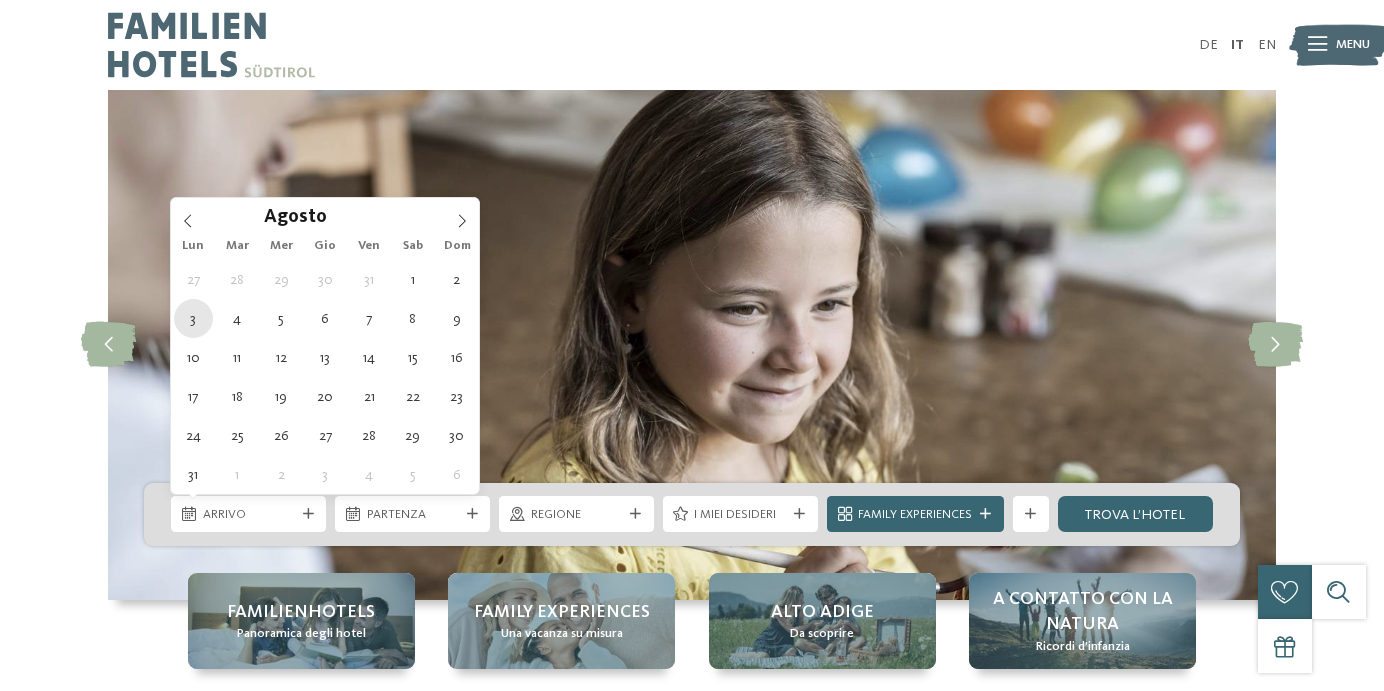 type on "03.08.2026" 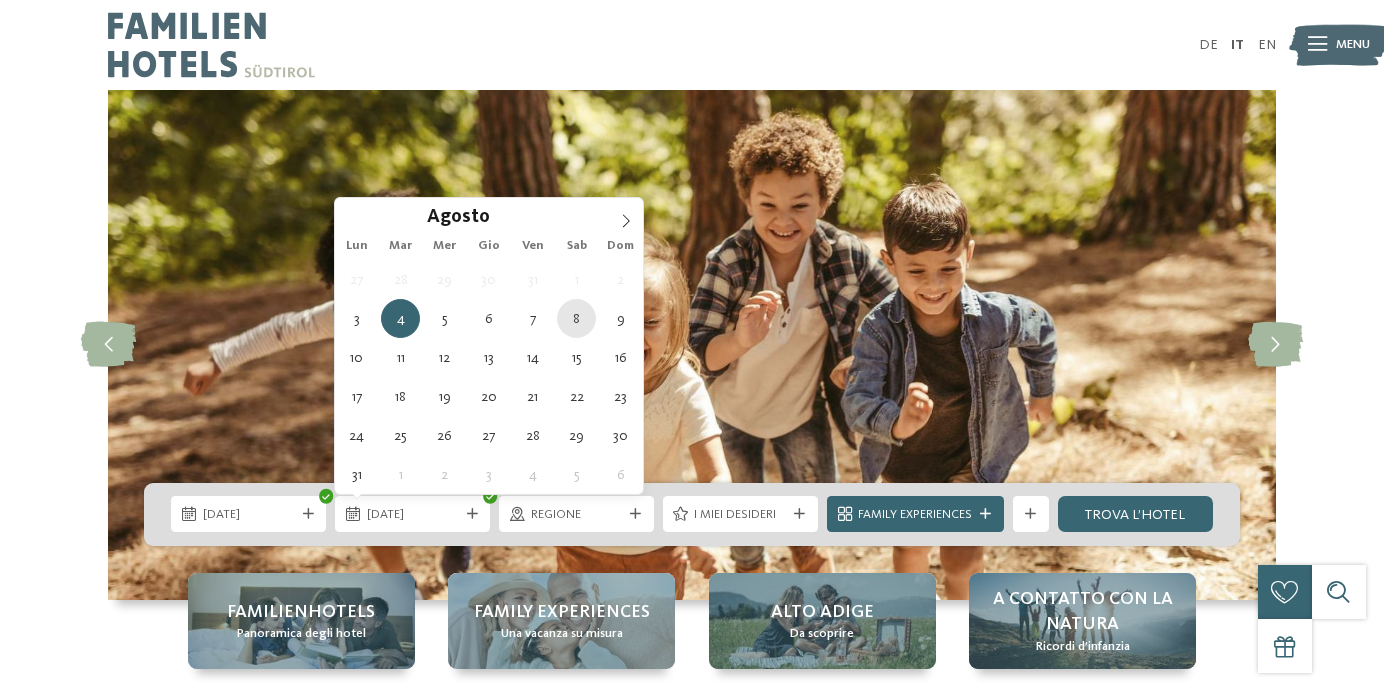 type on "08.08.2026" 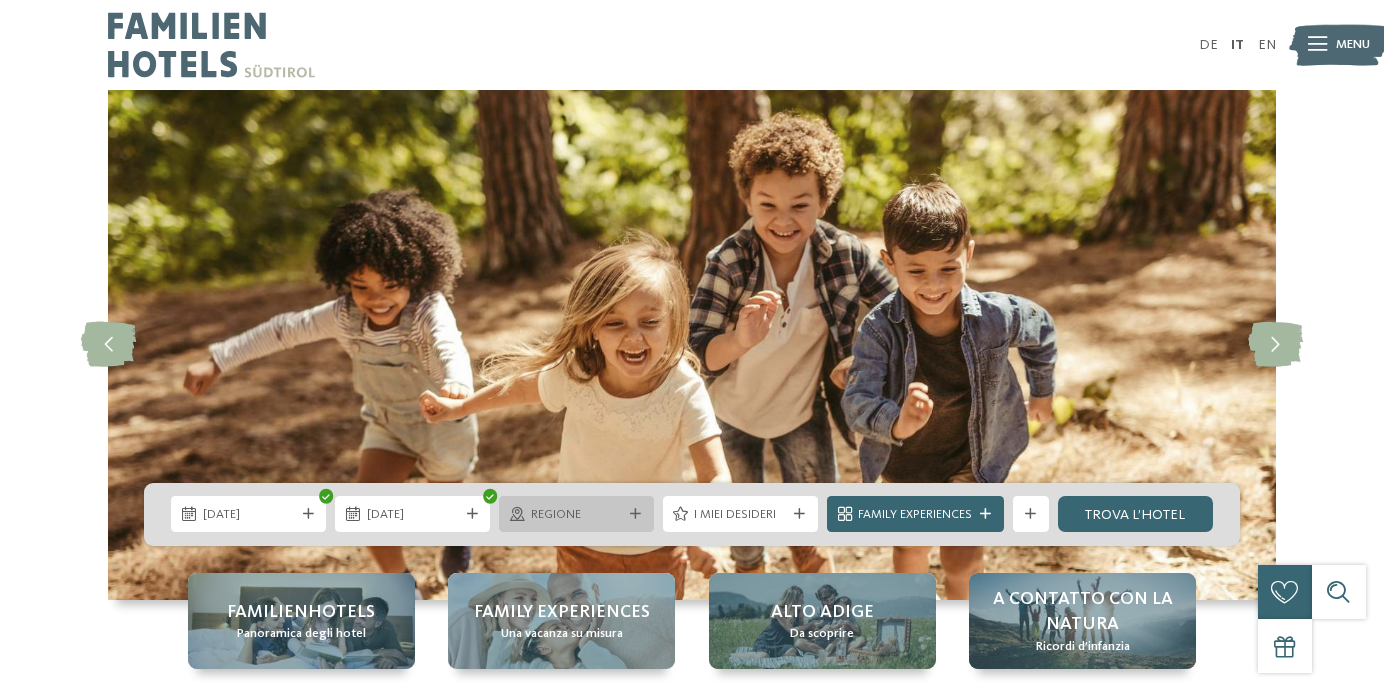 click on "Regione" at bounding box center (576, 514) 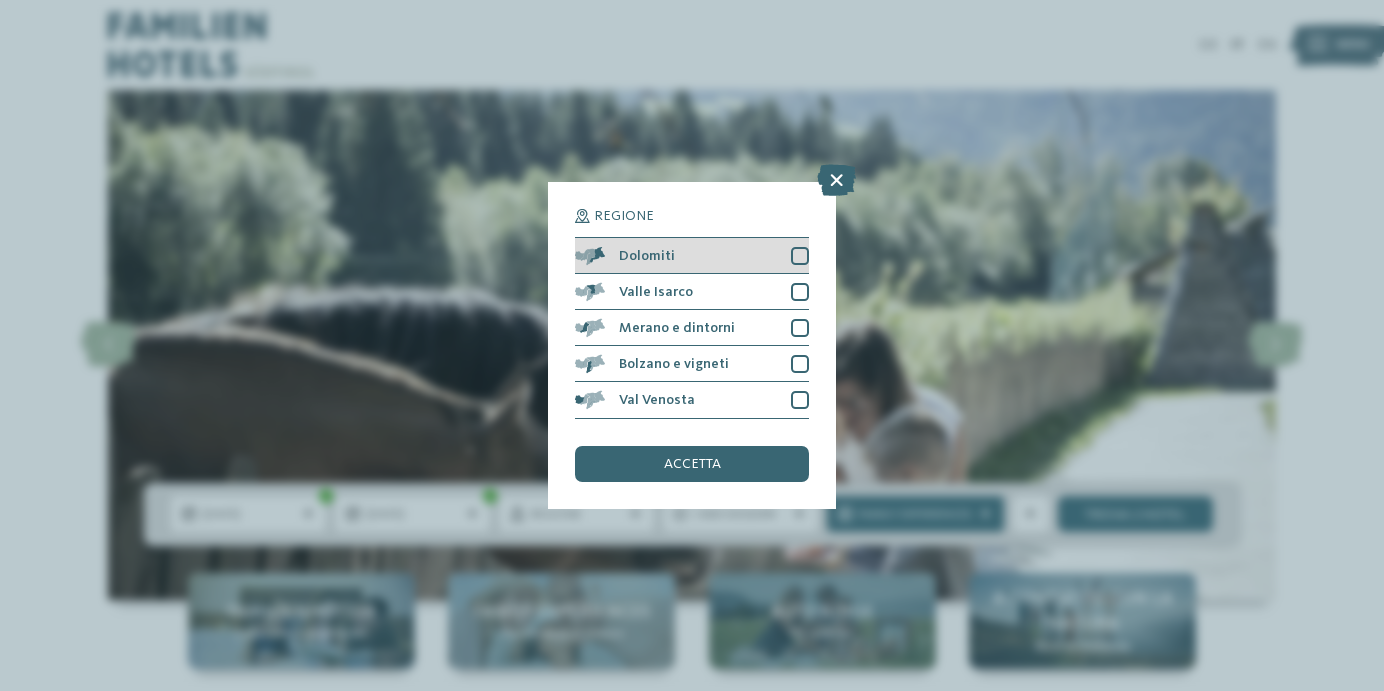 click at bounding box center (800, 256) 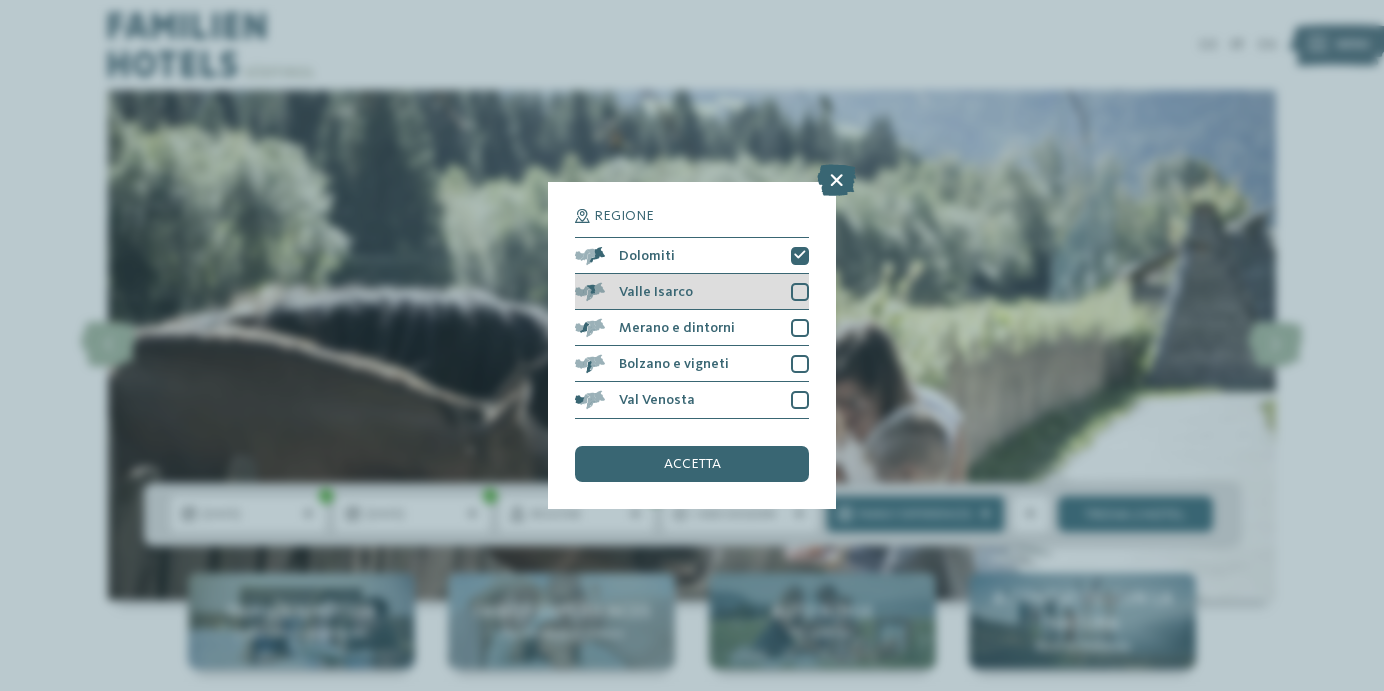 click at bounding box center [800, 292] 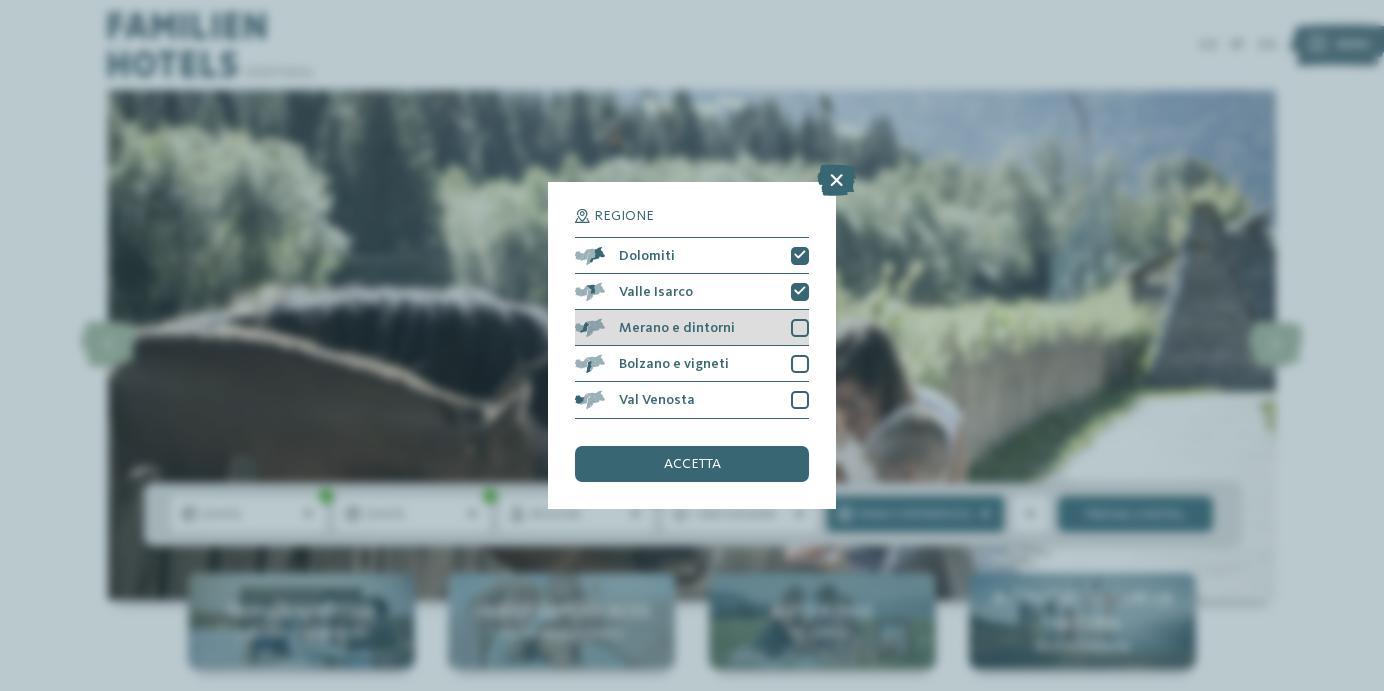 click at bounding box center [800, 328] 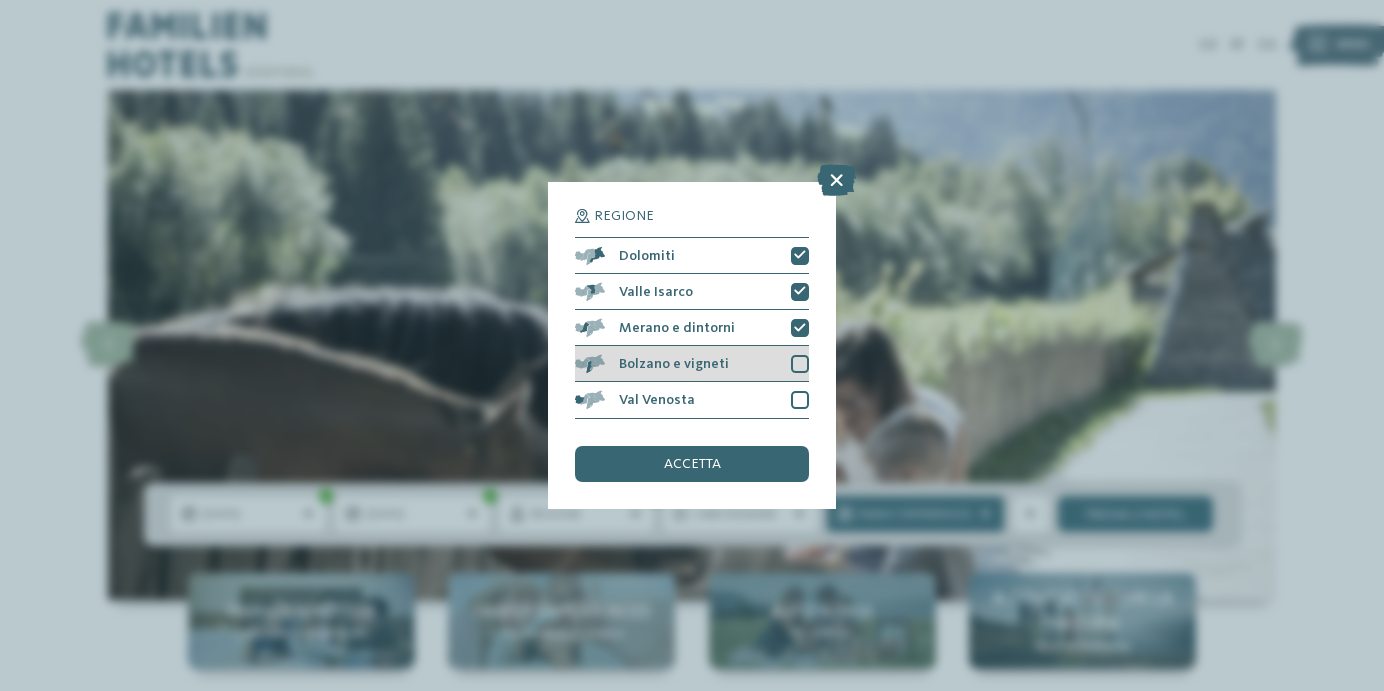 click at bounding box center (800, 364) 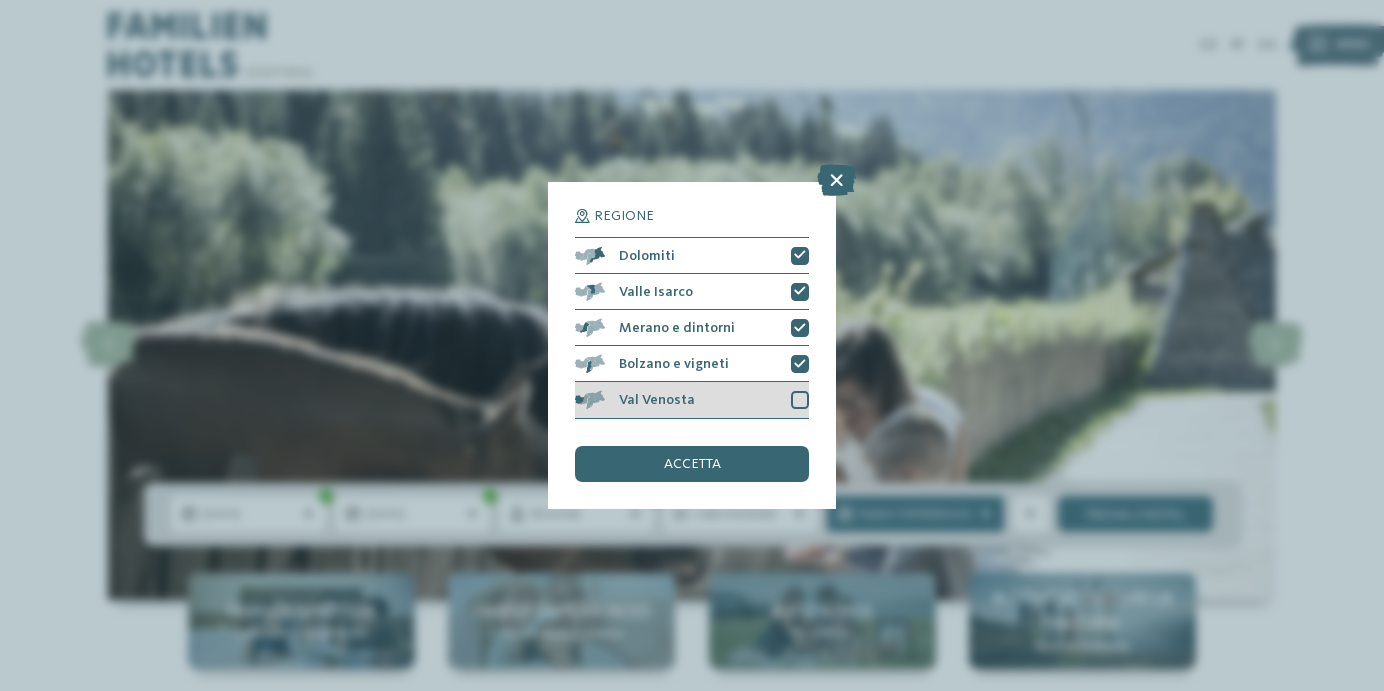 click at bounding box center (800, 400) 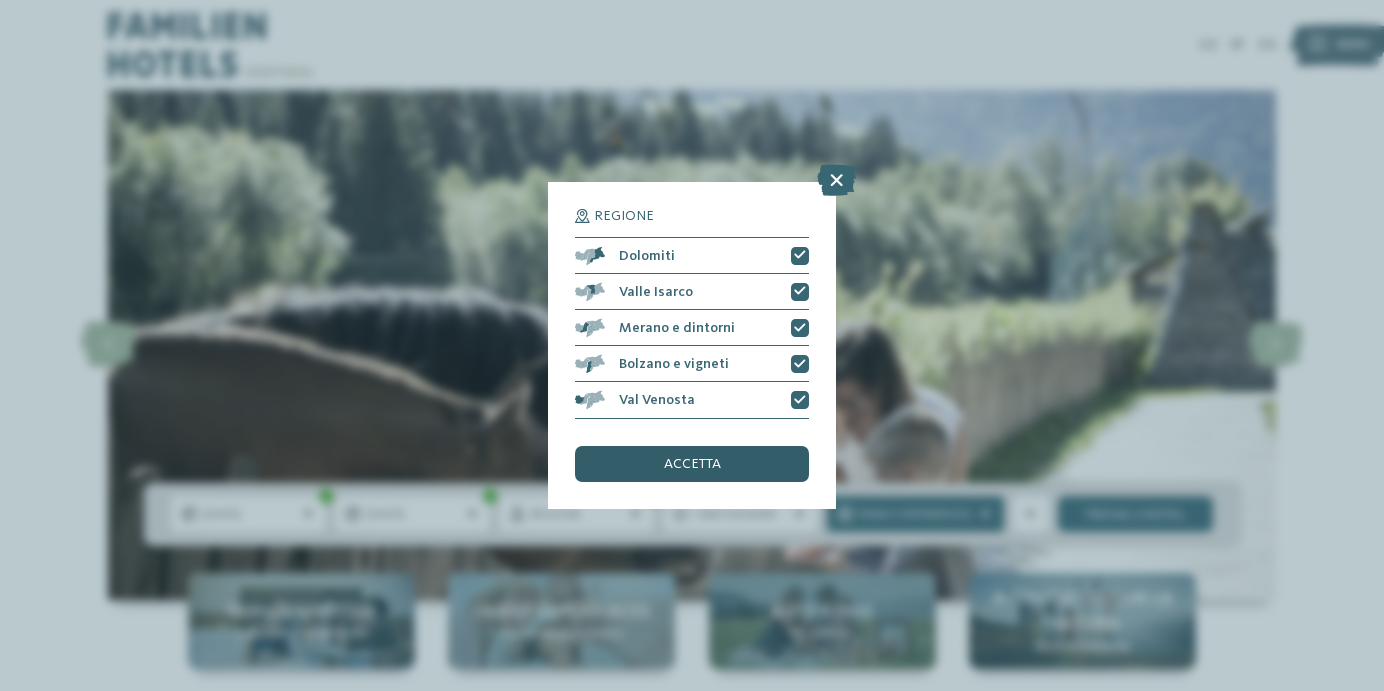 click on "accetta" at bounding box center [692, 464] 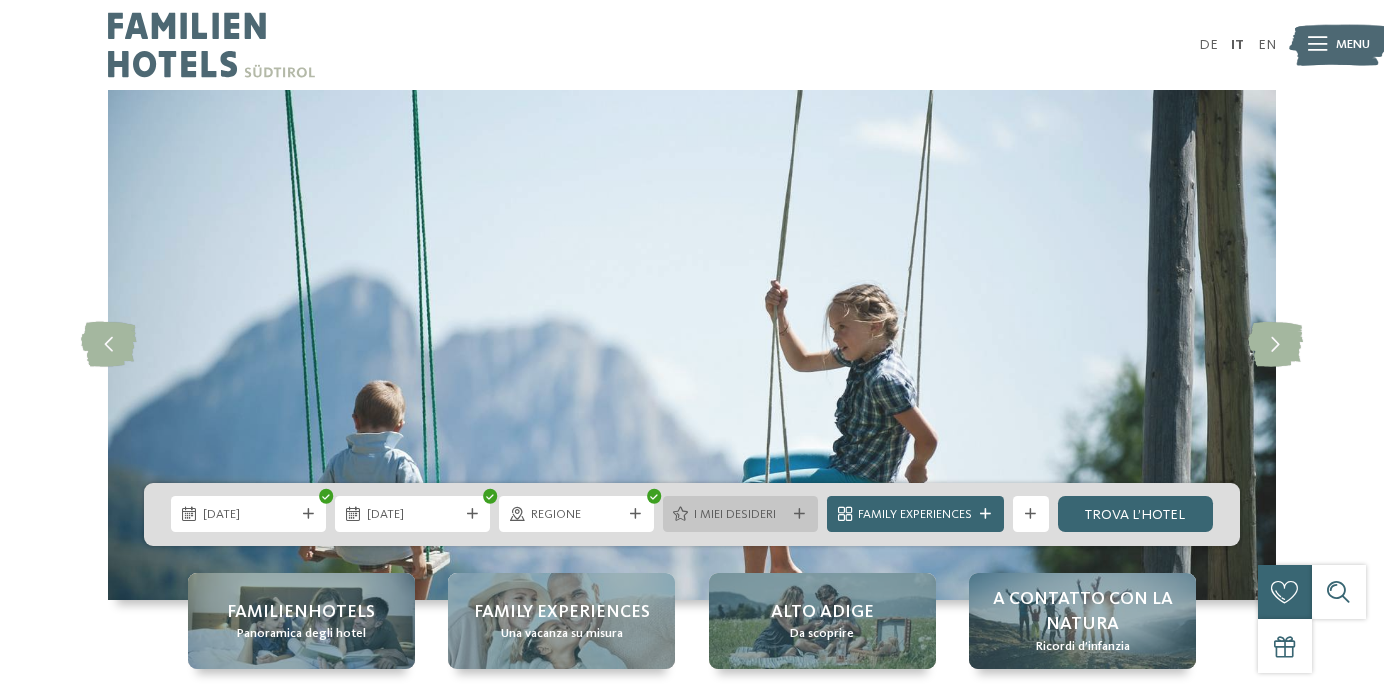 click on "I miei desideri" at bounding box center [740, 514] 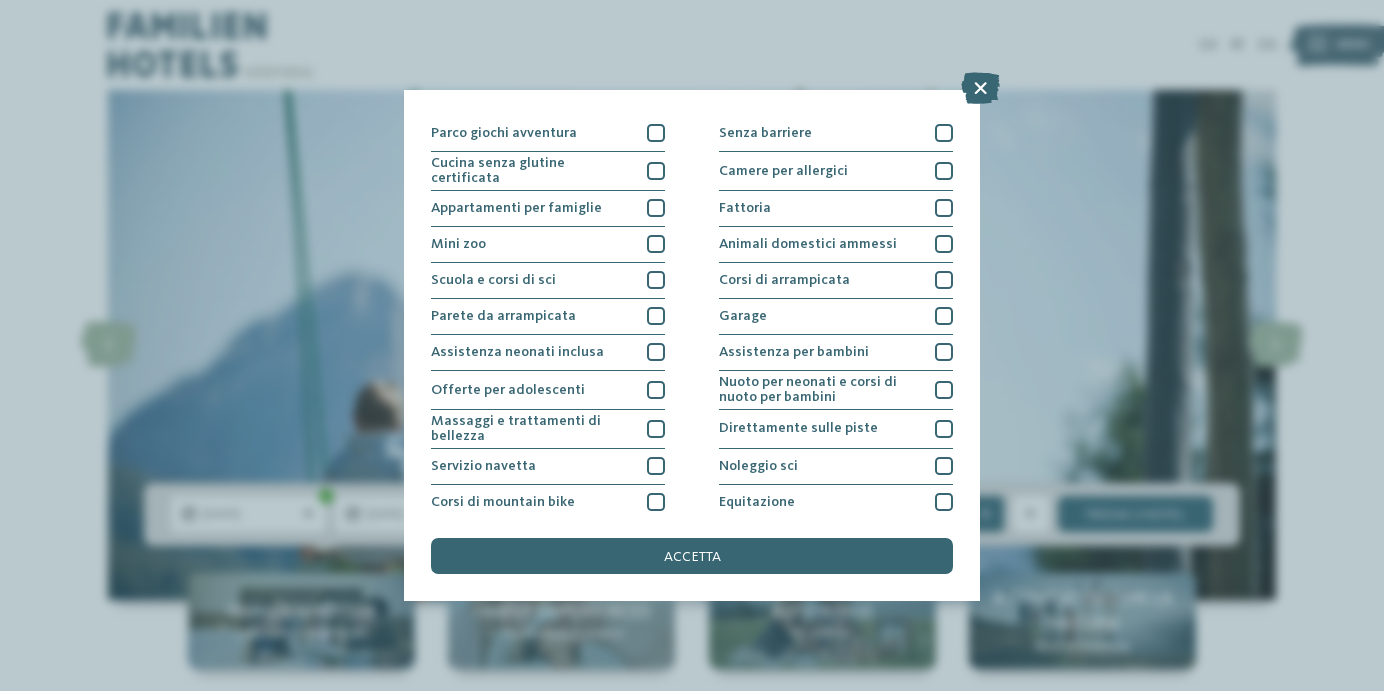 scroll, scrollTop: 0, scrollLeft: 0, axis: both 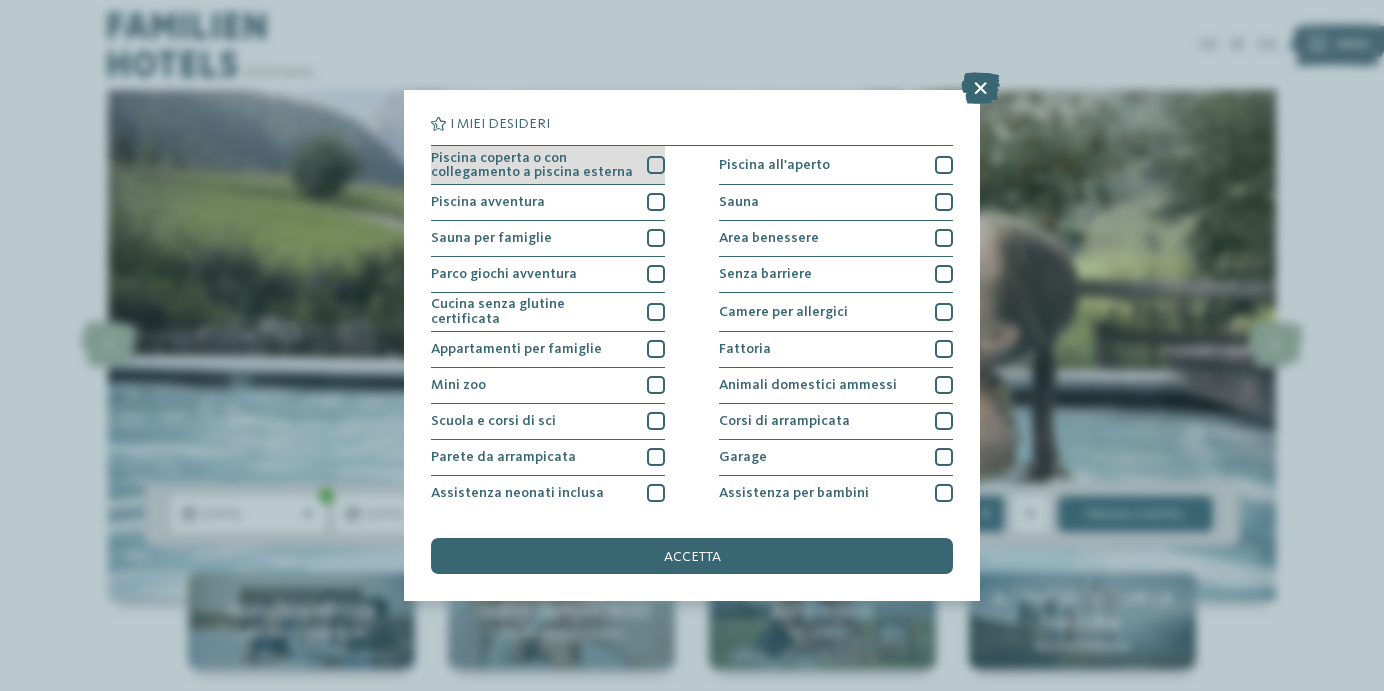click at bounding box center (656, 165) 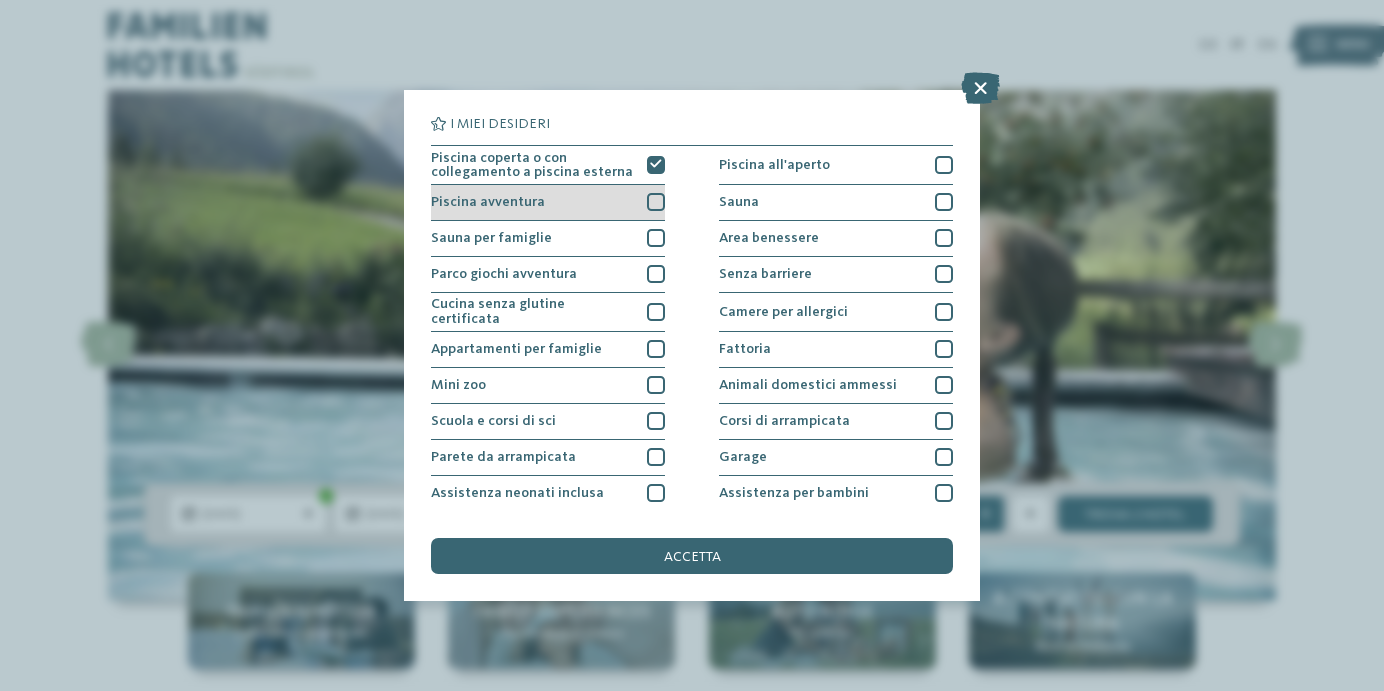 click at bounding box center (656, 202) 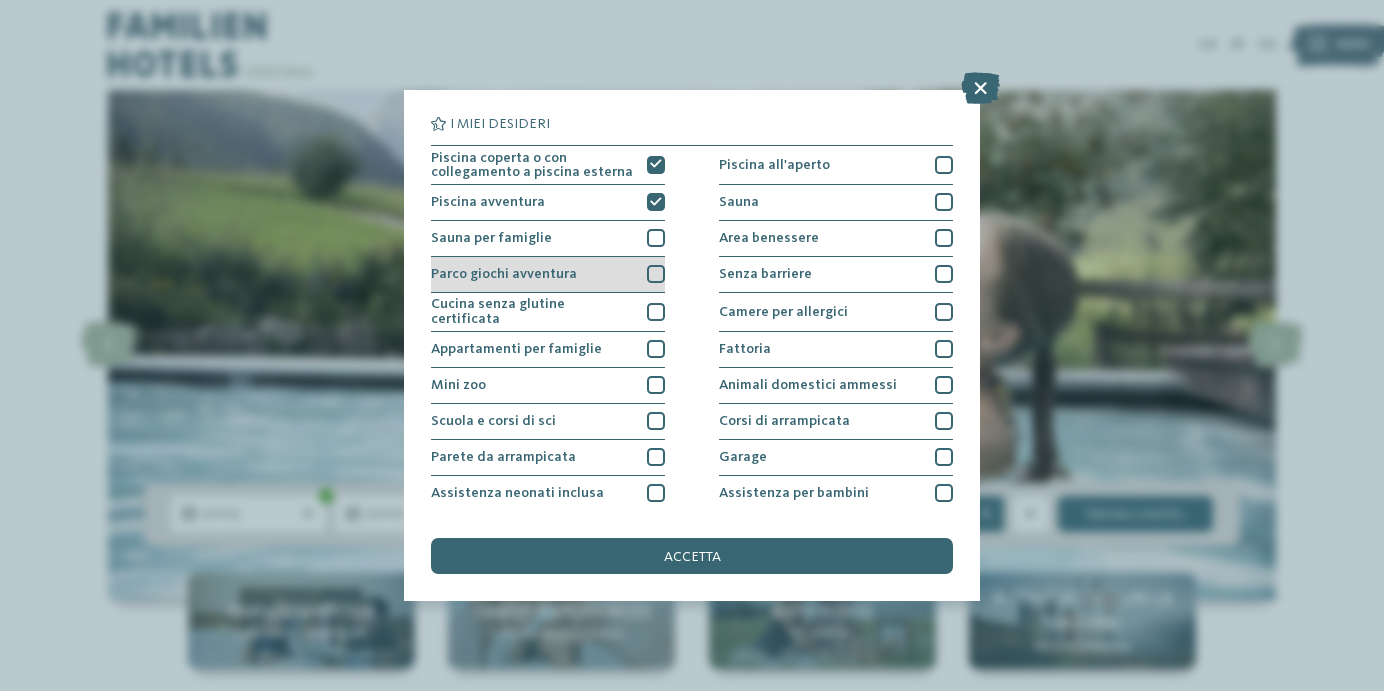 click at bounding box center (656, 274) 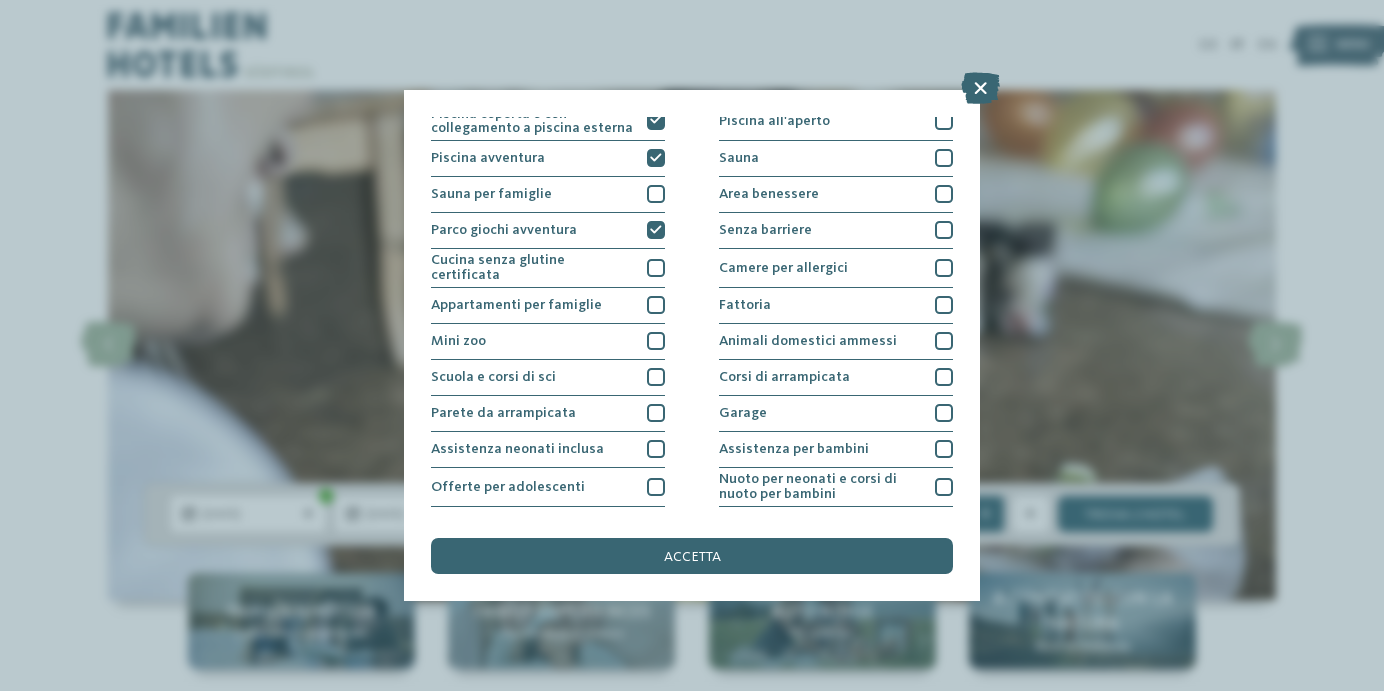 scroll, scrollTop: 0, scrollLeft: 0, axis: both 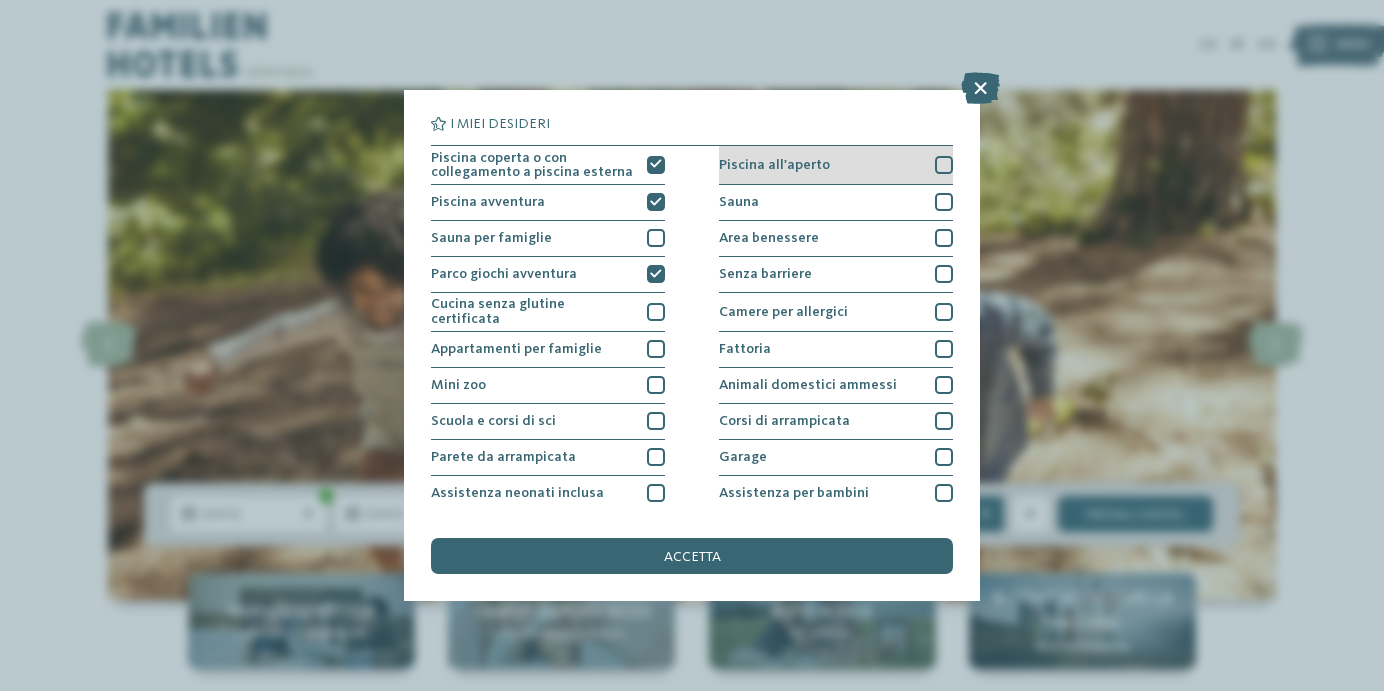 click at bounding box center (944, 165) 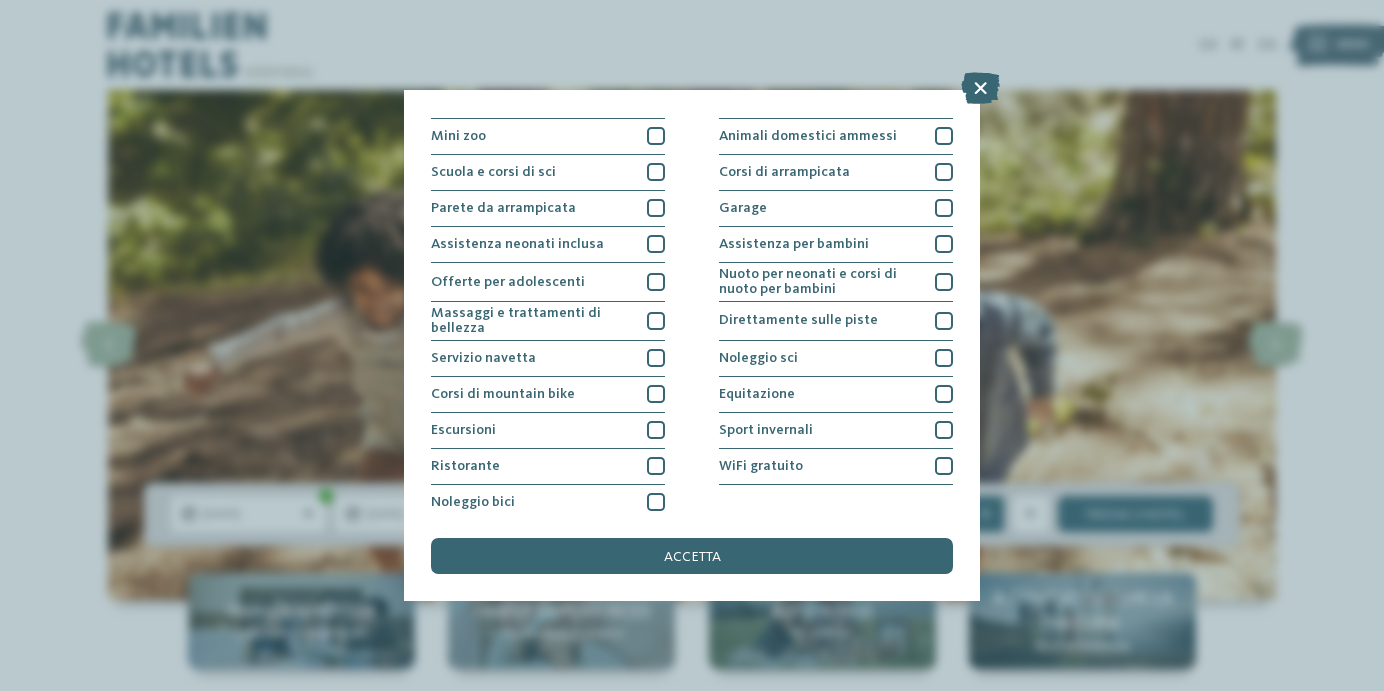 scroll, scrollTop: 256, scrollLeft: 0, axis: vertical 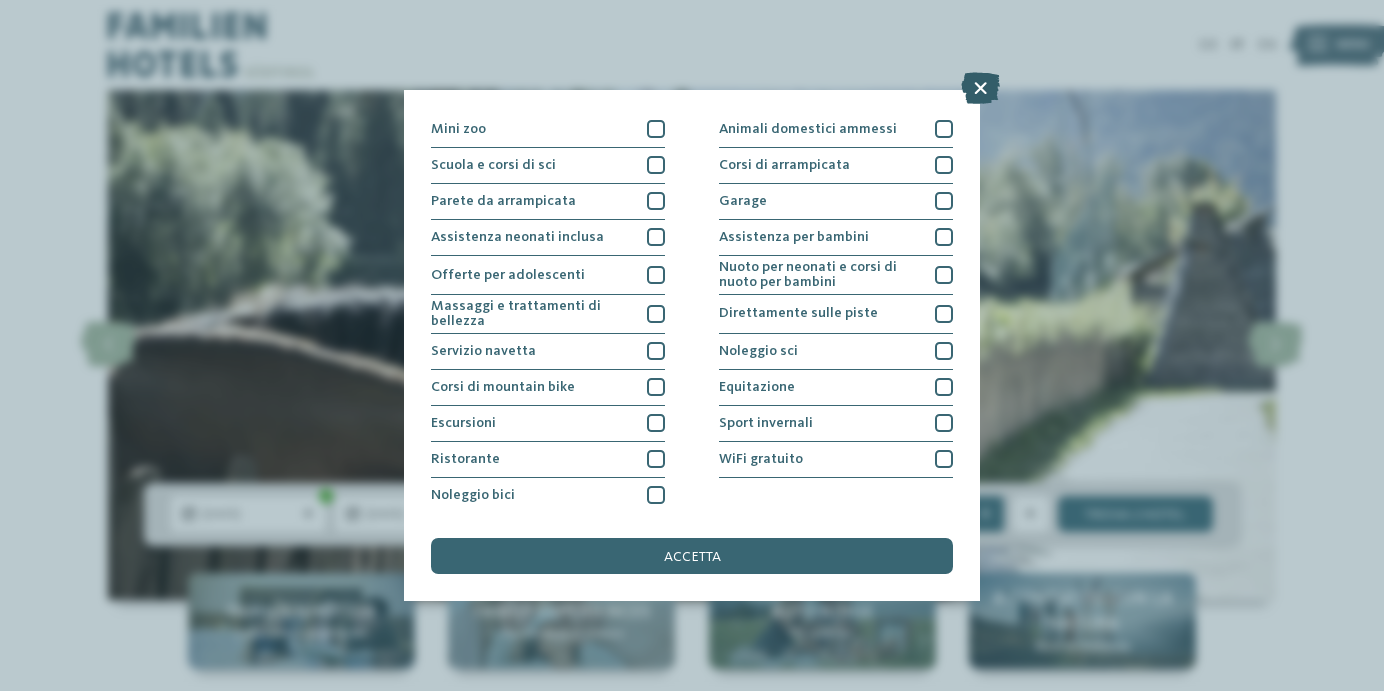 click at bounding box center [980, 88] 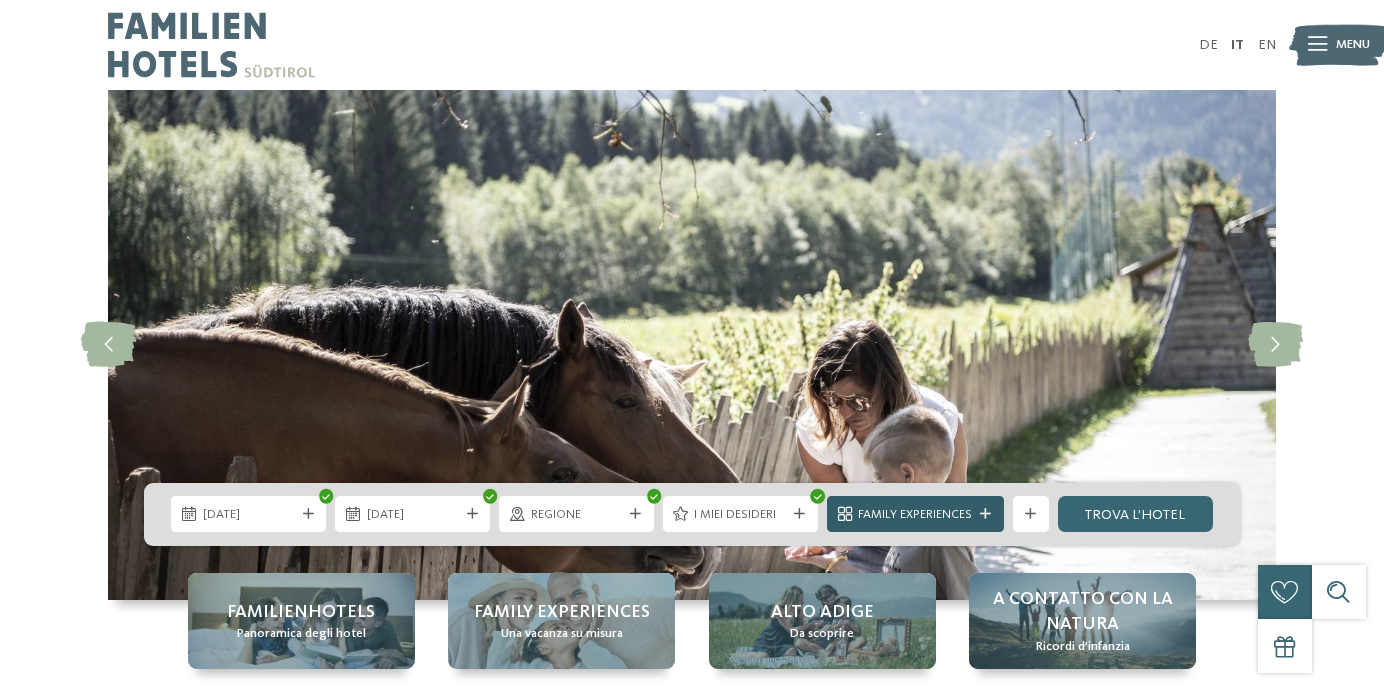 click at bounding box center (985, 514) 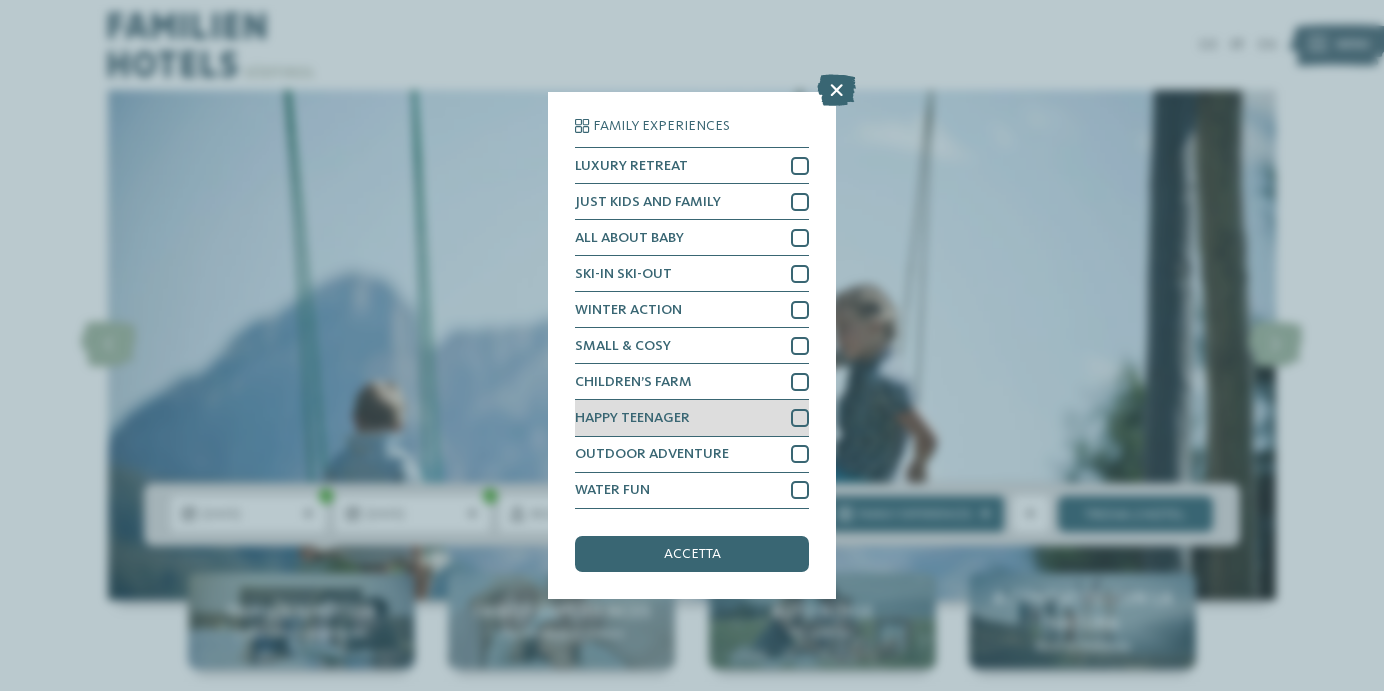 click at bounding box center [800, 418] 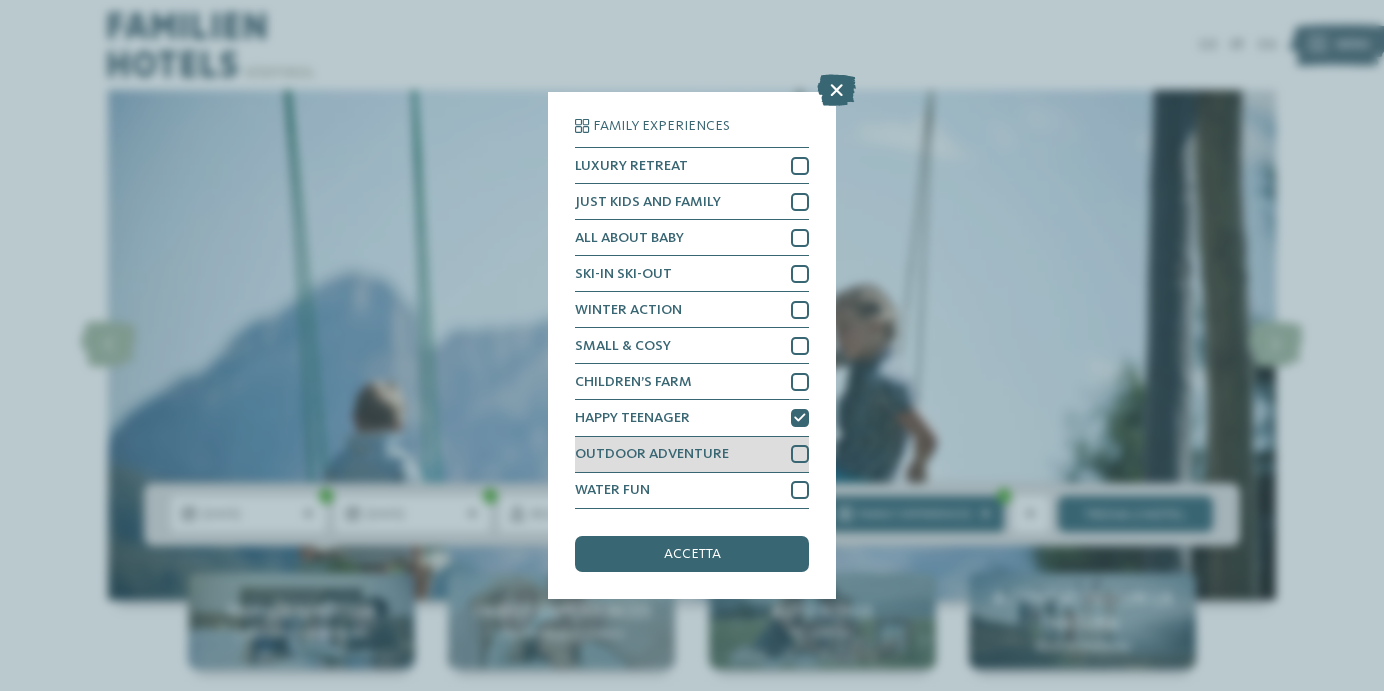 click at bounding box center (800, 454) 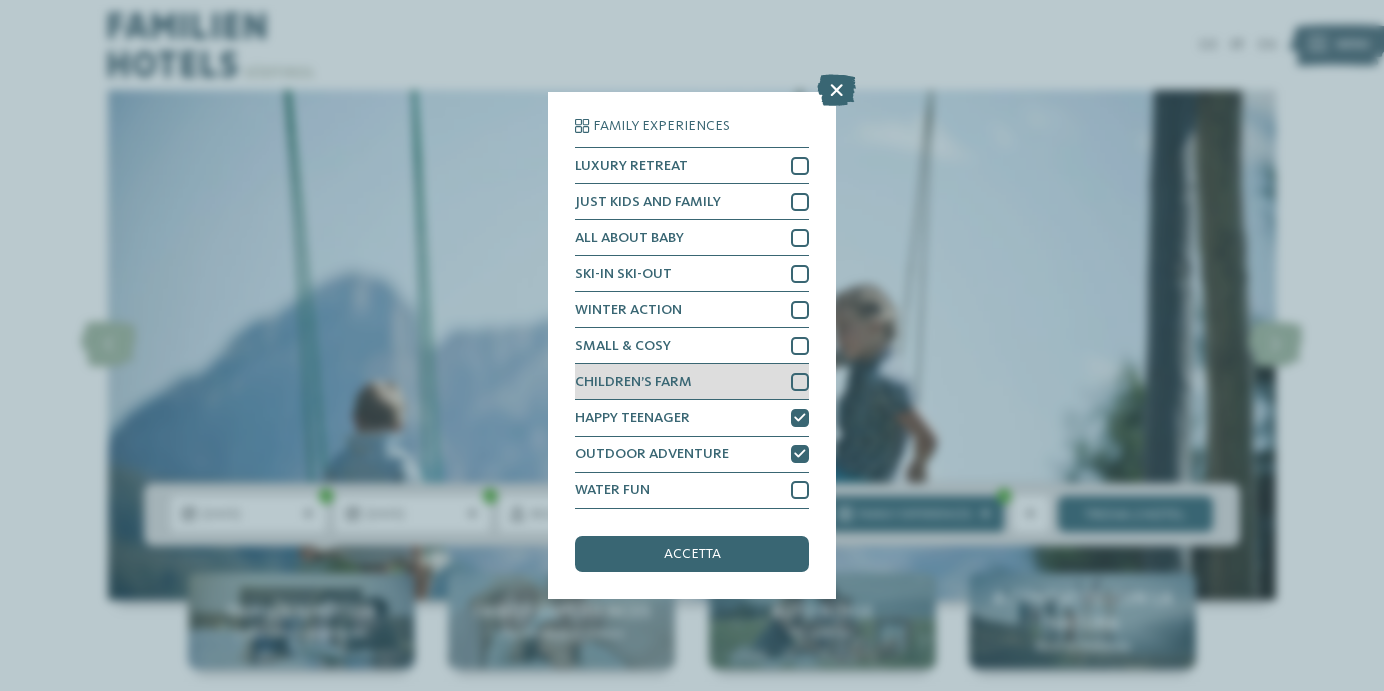 click at bounding box center (800, 382) 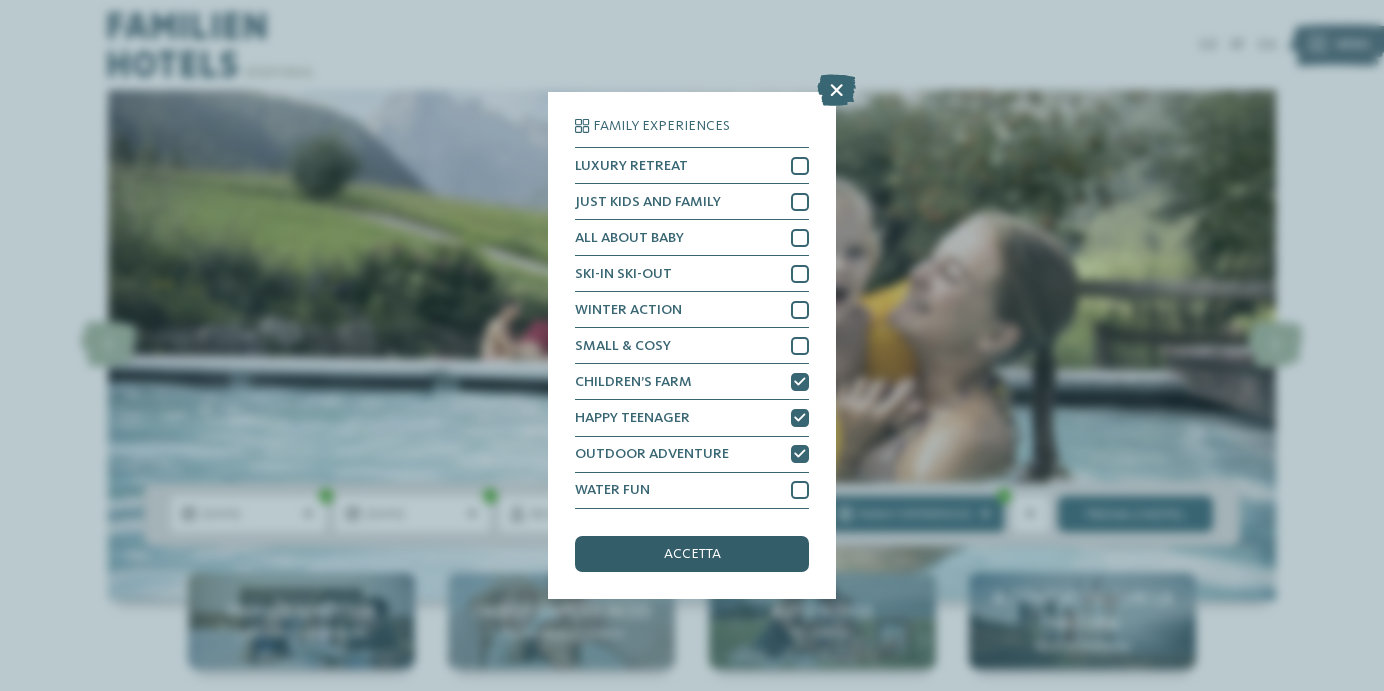click on "accetta" at bounding box center [692, 554] 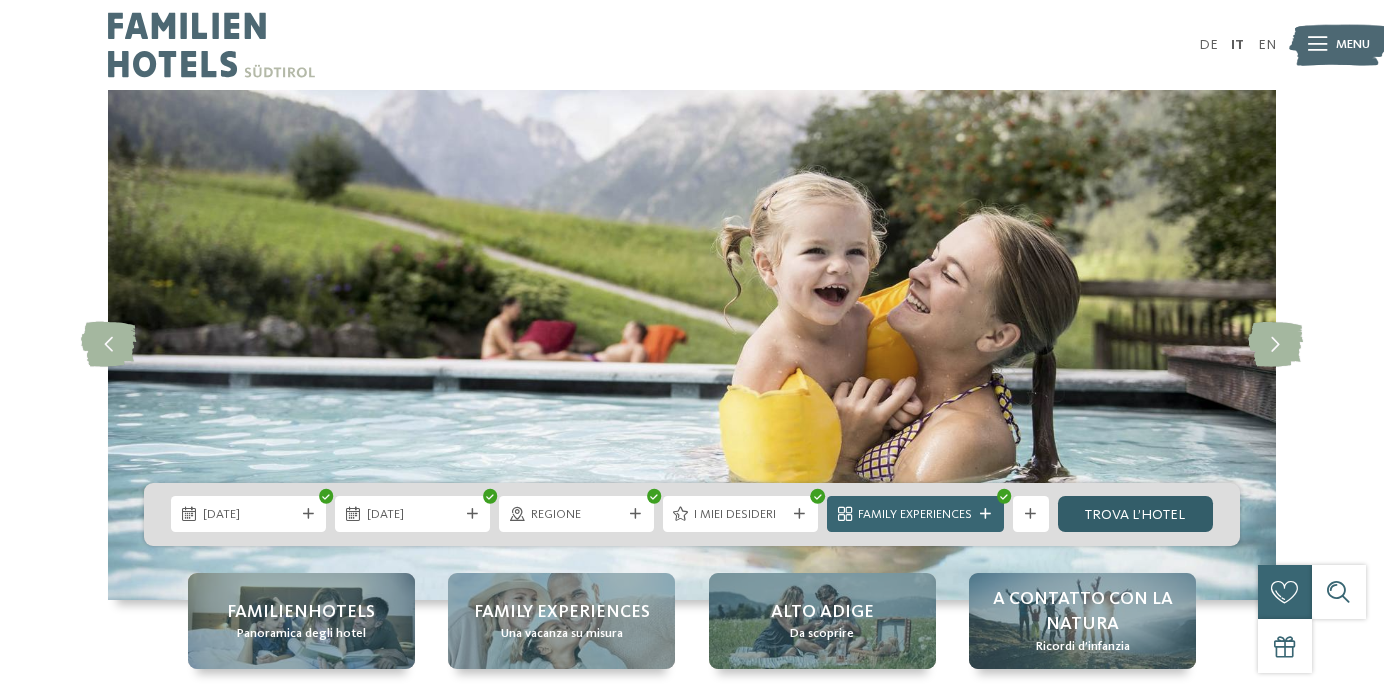 click on "trova l’hotel" at bounding box center (1135, 514) 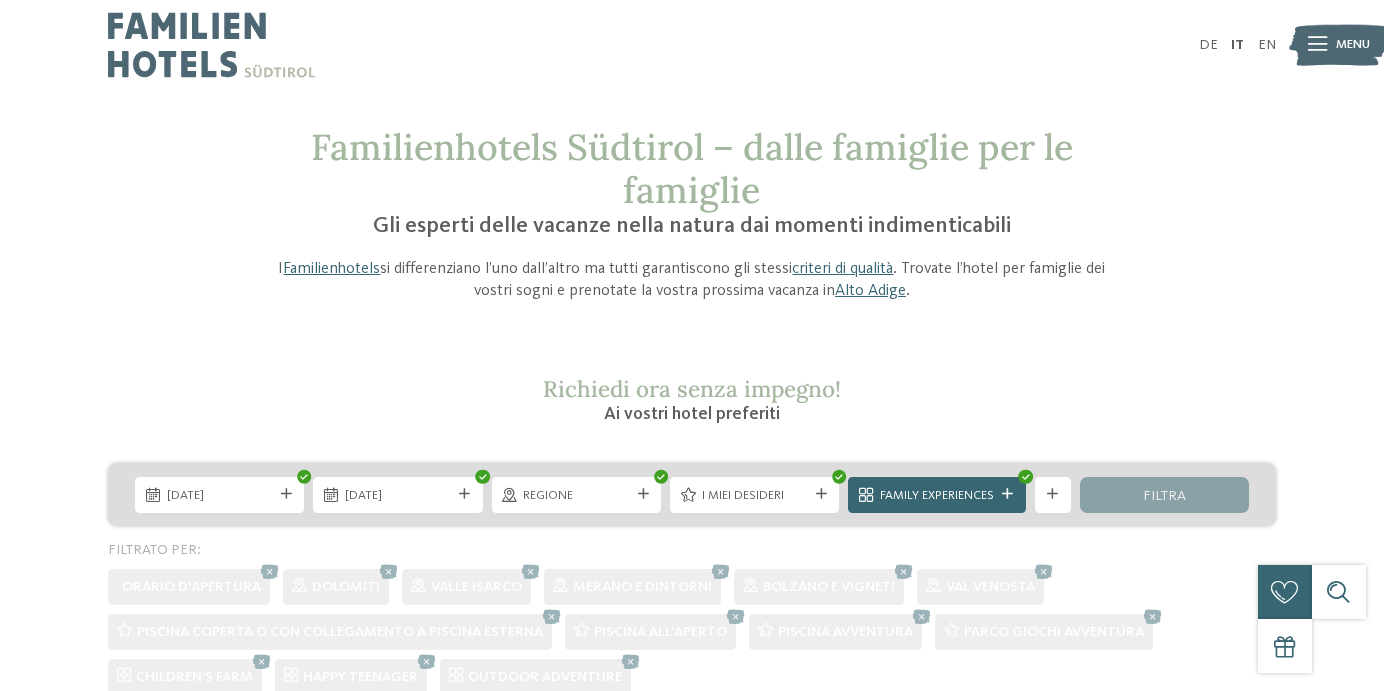 scroll, scrollTop: 595, scrollLeft: 0, axis: vertical 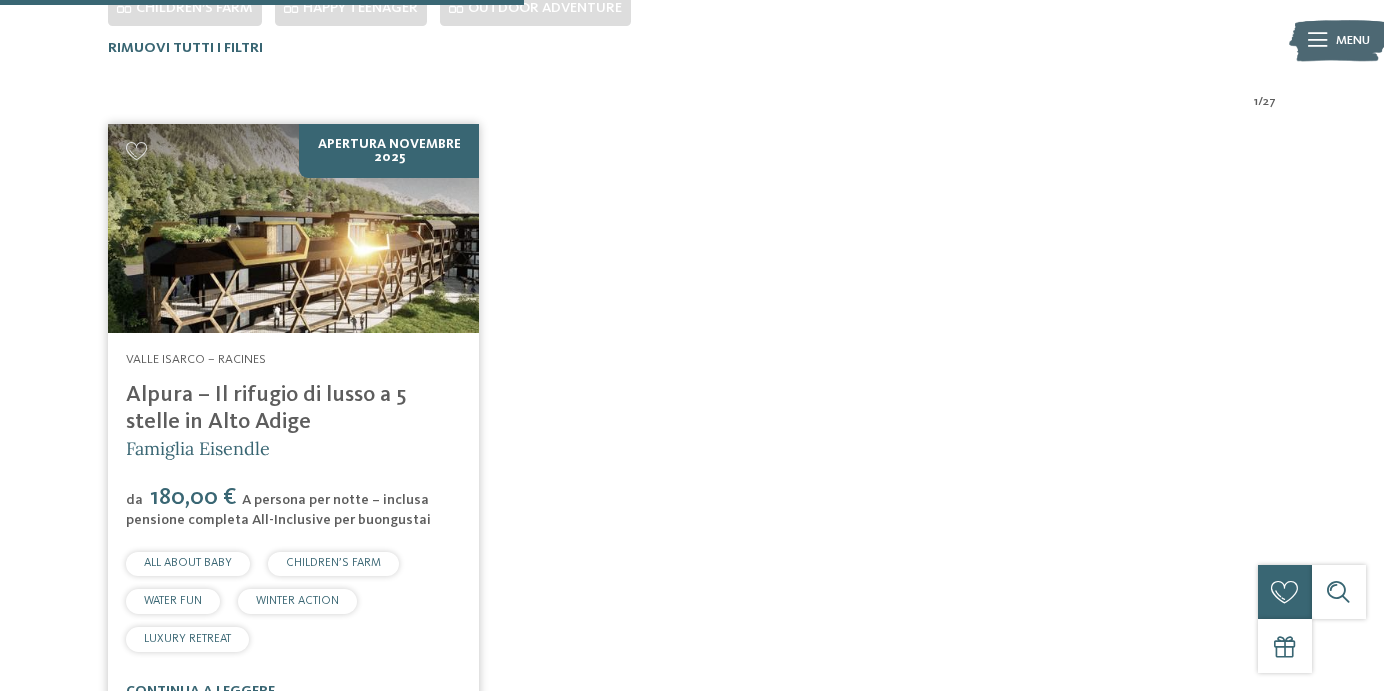 click at bounding box center [293, 228] 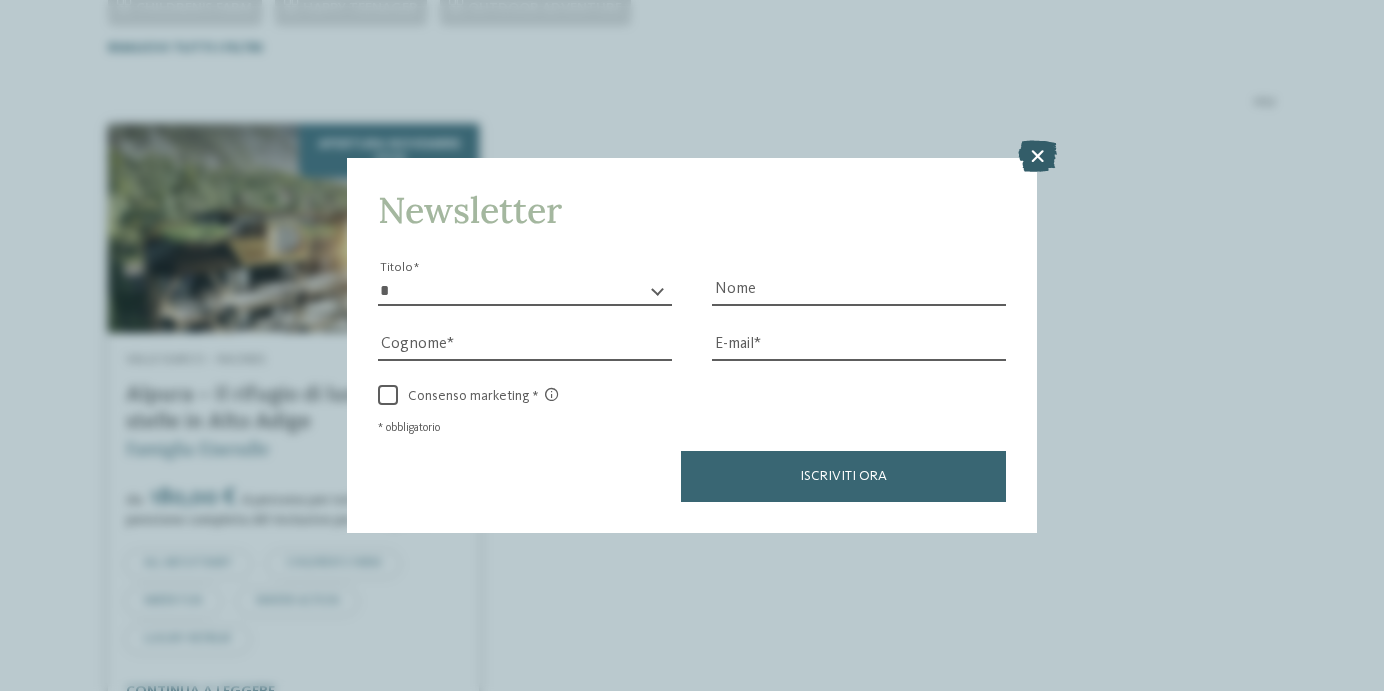 click at bounding box center (1037, 156) 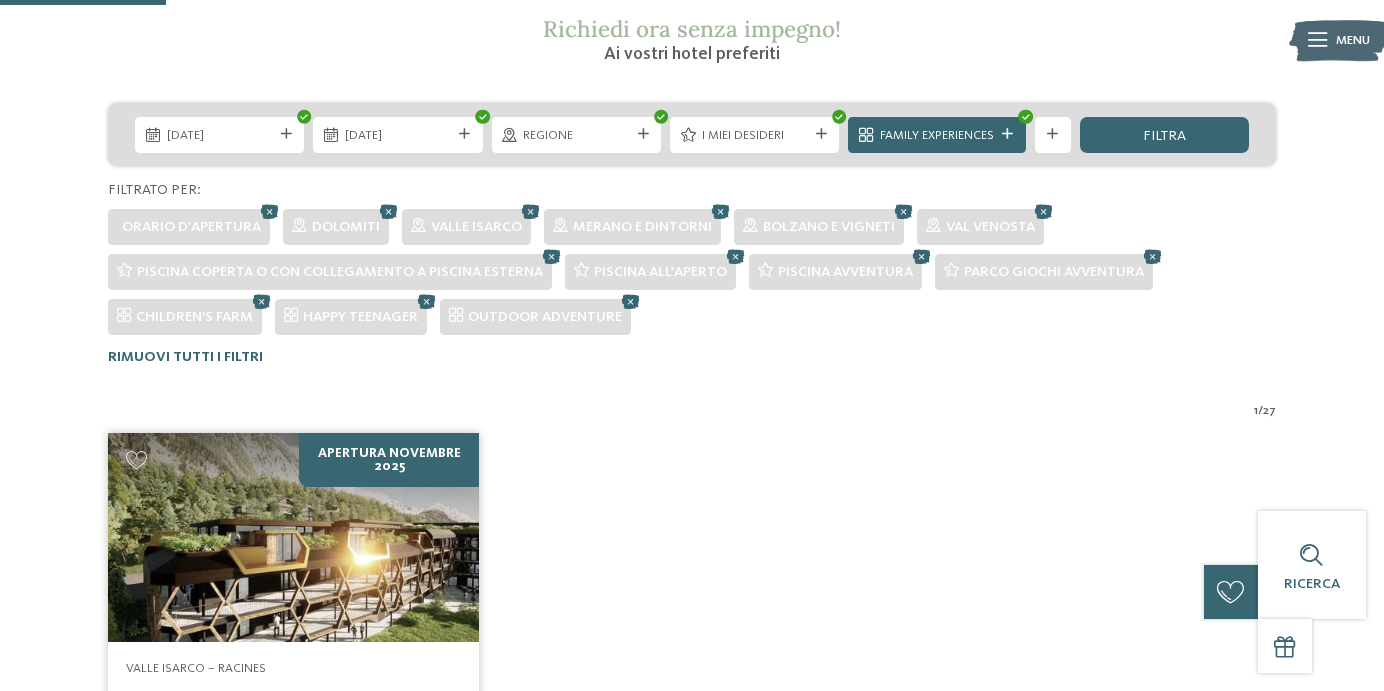 scroll, scrollTop: 0, scrollLeft: 0, axis: both 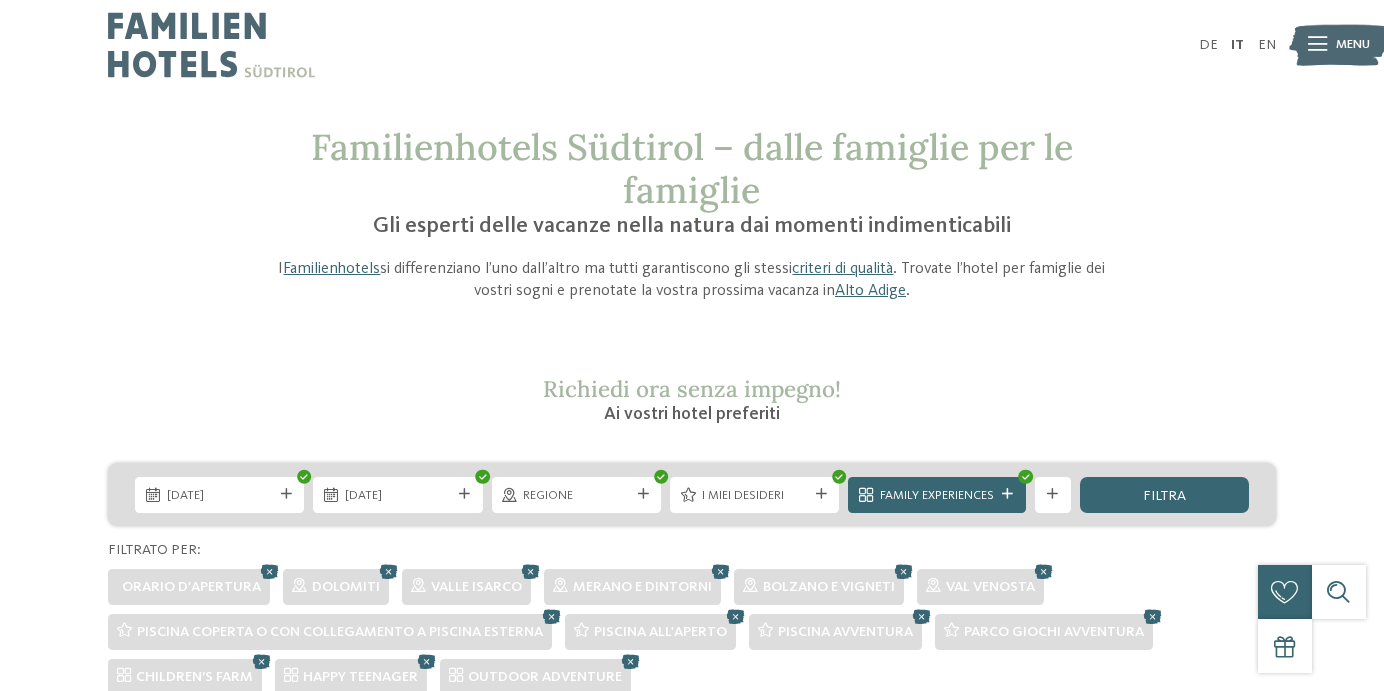 click at bounding box center (211, 45) 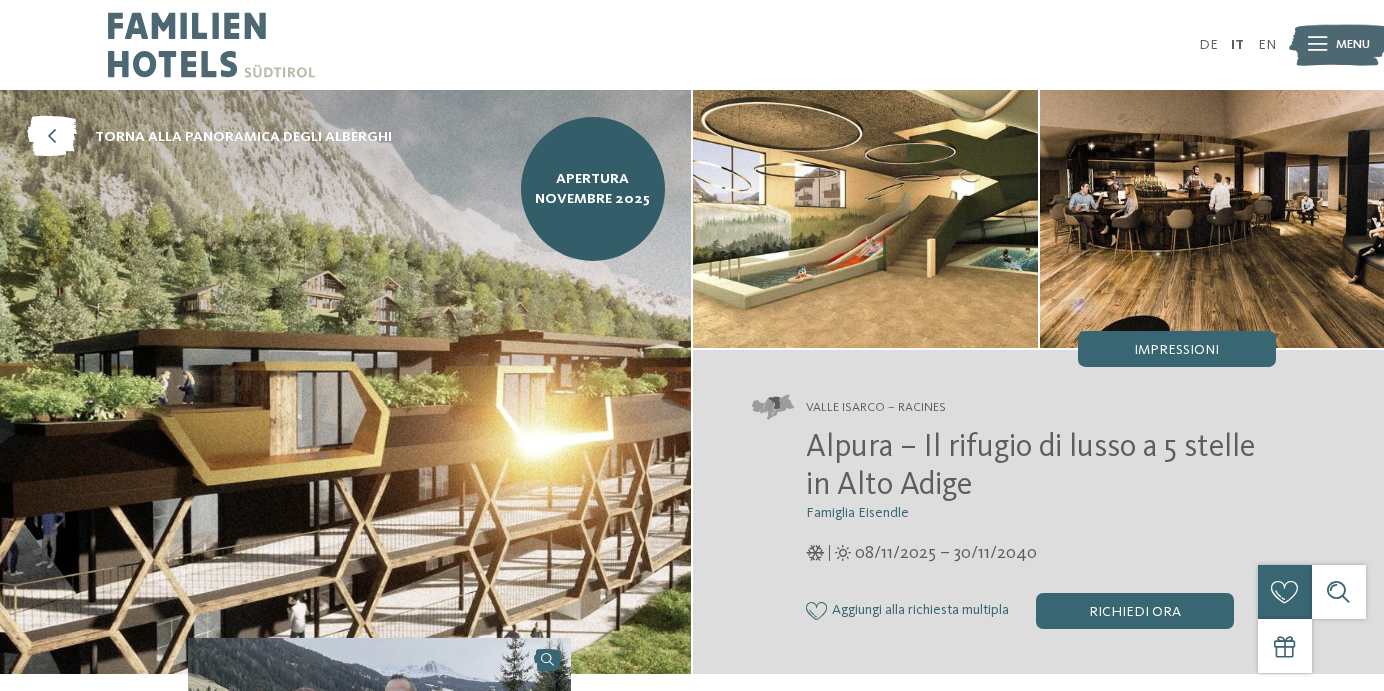 scroll, scrollTop: 0, scrollLeft: 0, axis: both 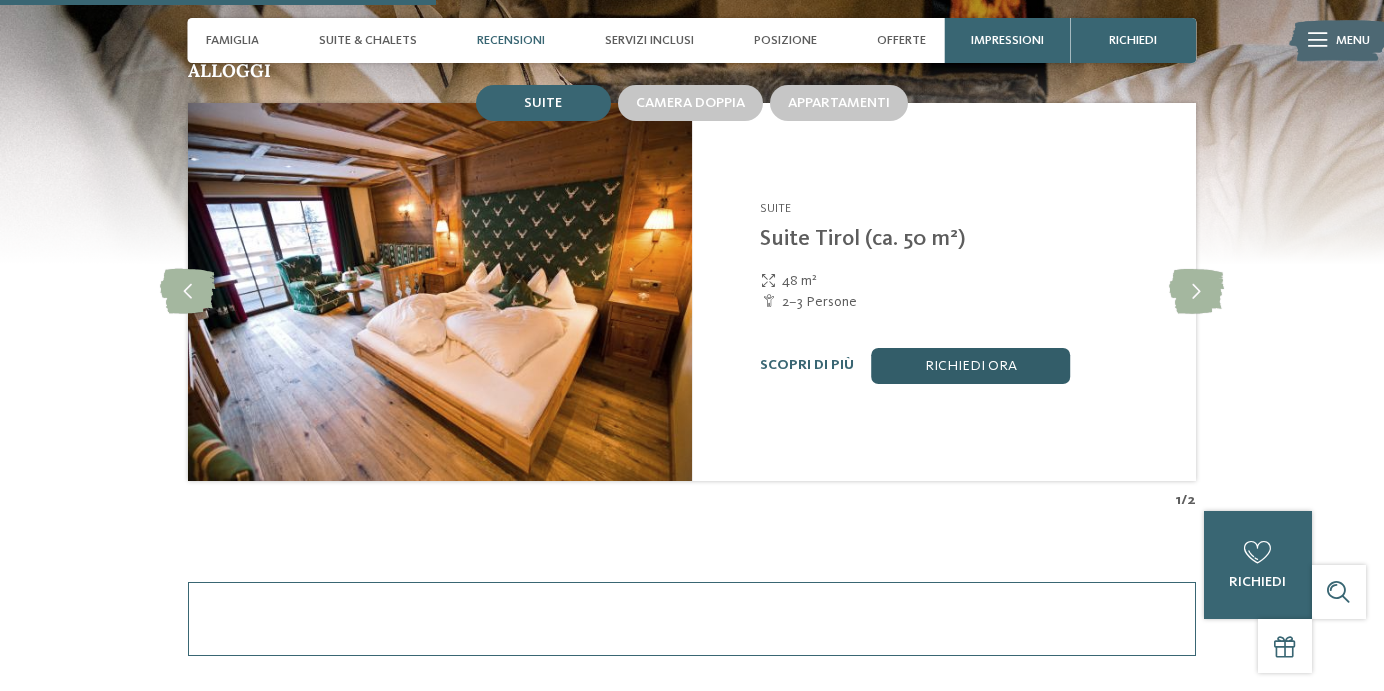 click on "Richiedi ora" at bounding box center [971, 366] 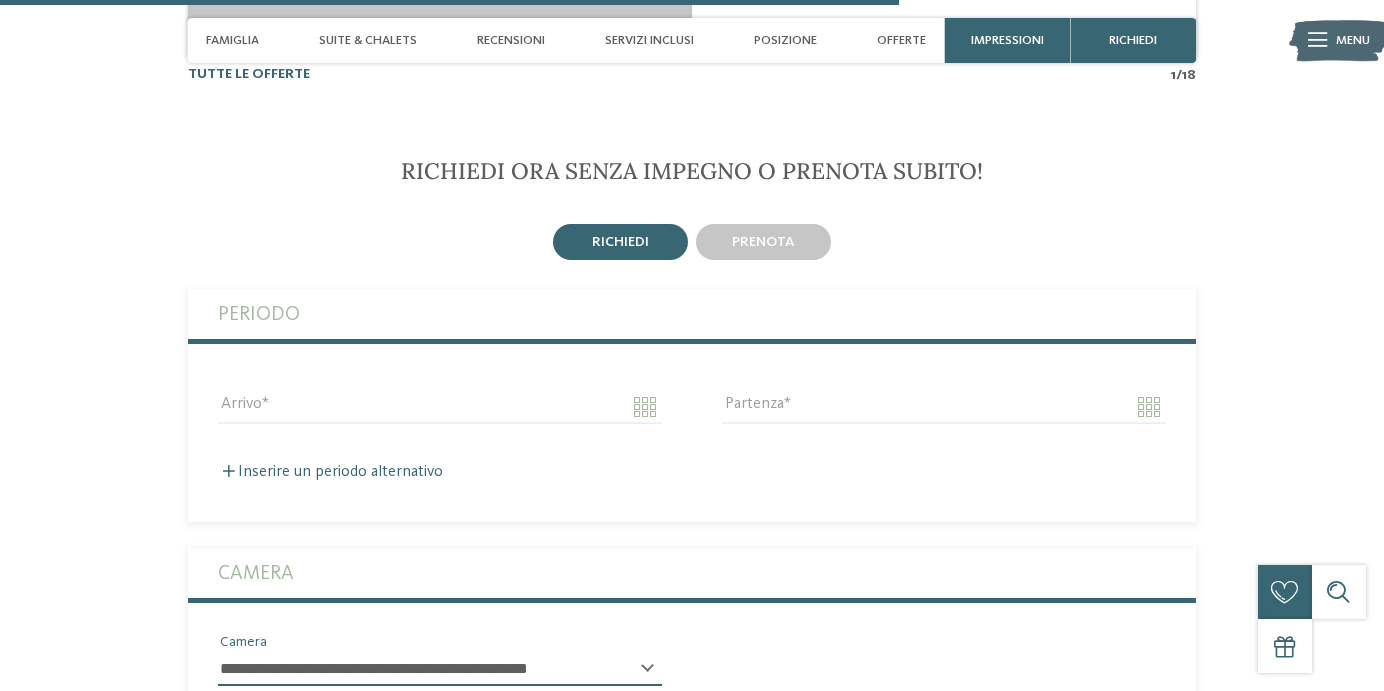 scroll, scrollTop: 3858, scrollLeft: 0, axis: vertical 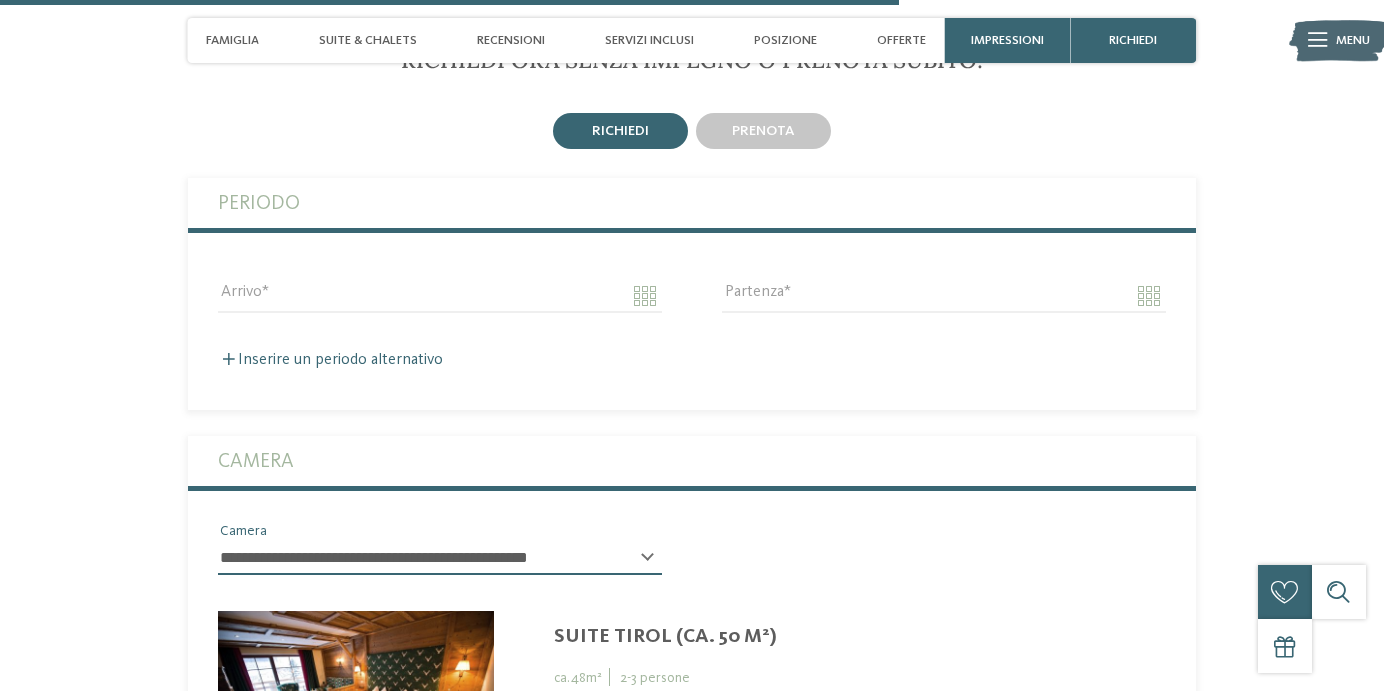click on "Arrivo" at bounding box center (440, 295) 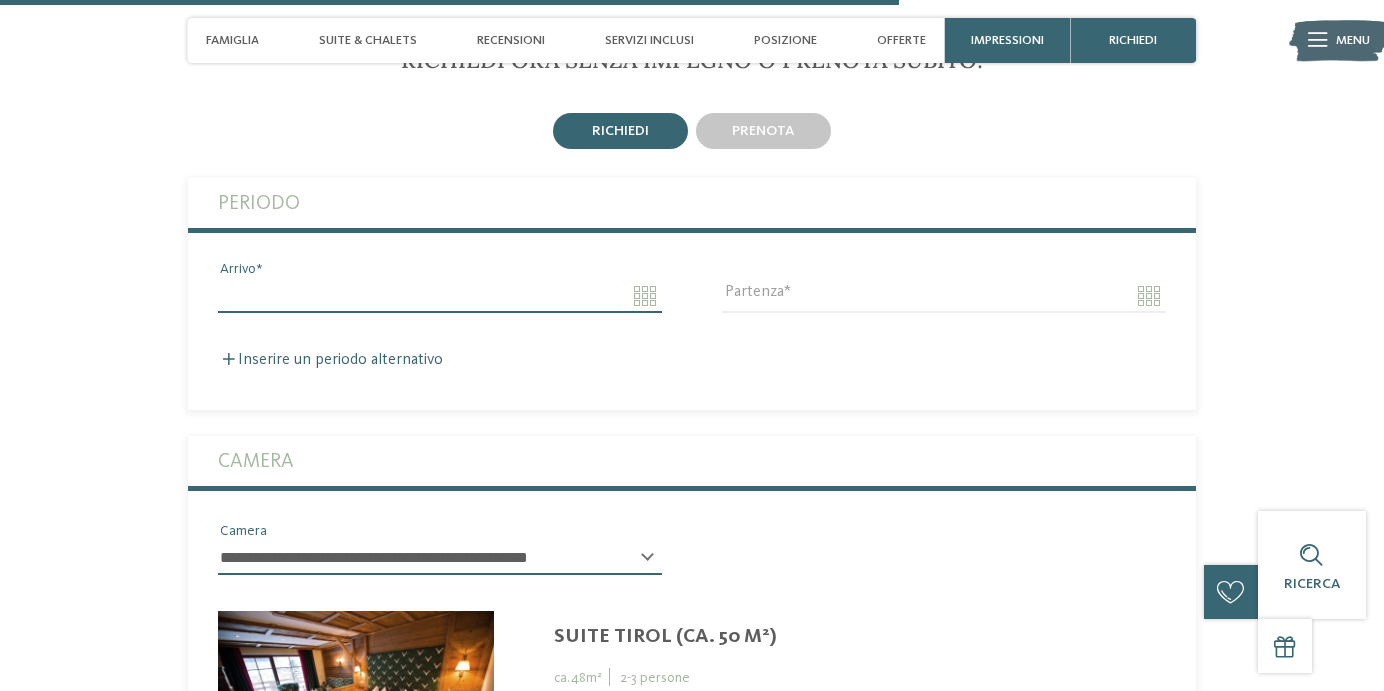 click on "Solo un momento – il sito web sta caricando …
DE
IT" at bounding box center (692, -542) 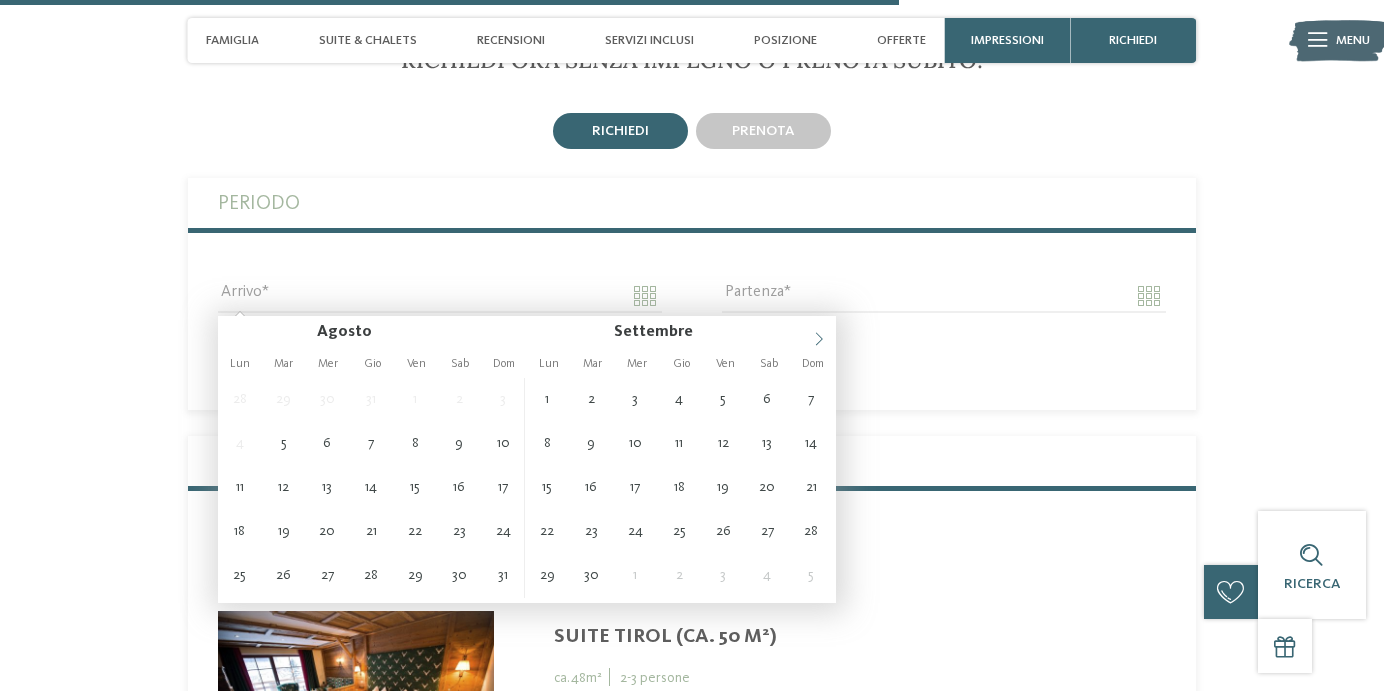 click 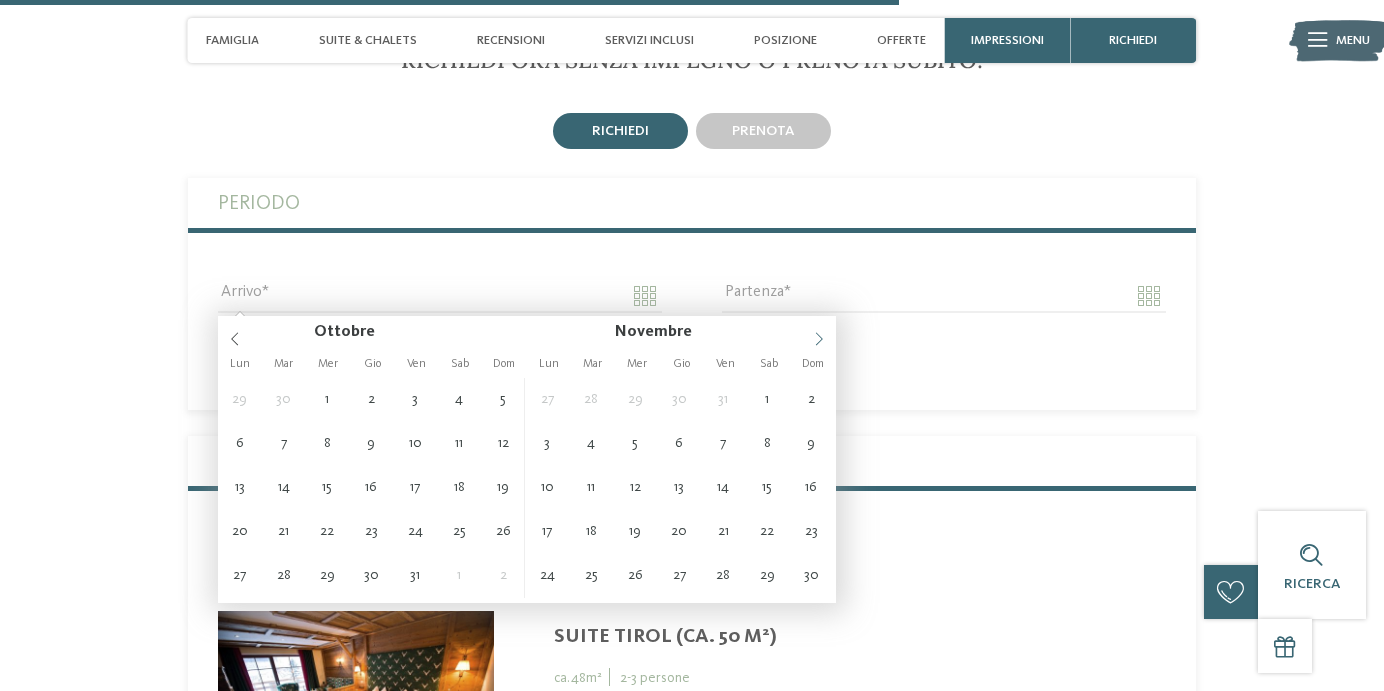 click 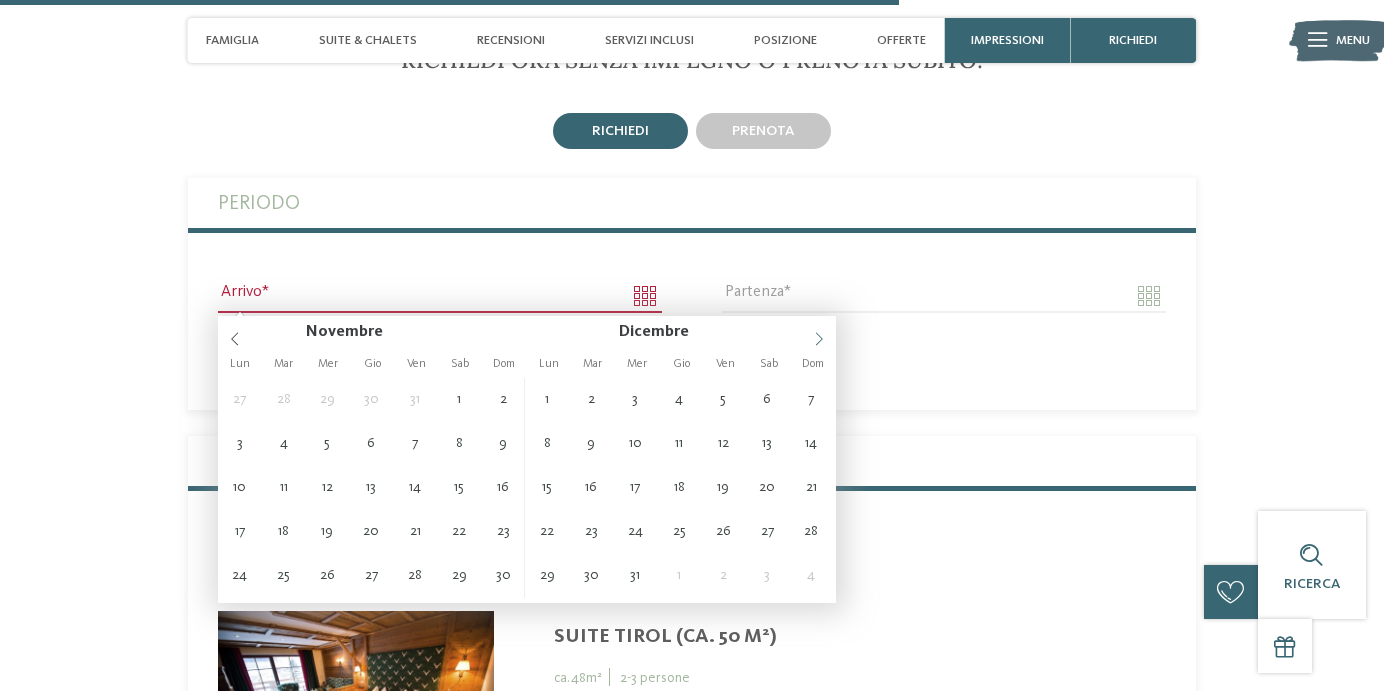 type on "****" 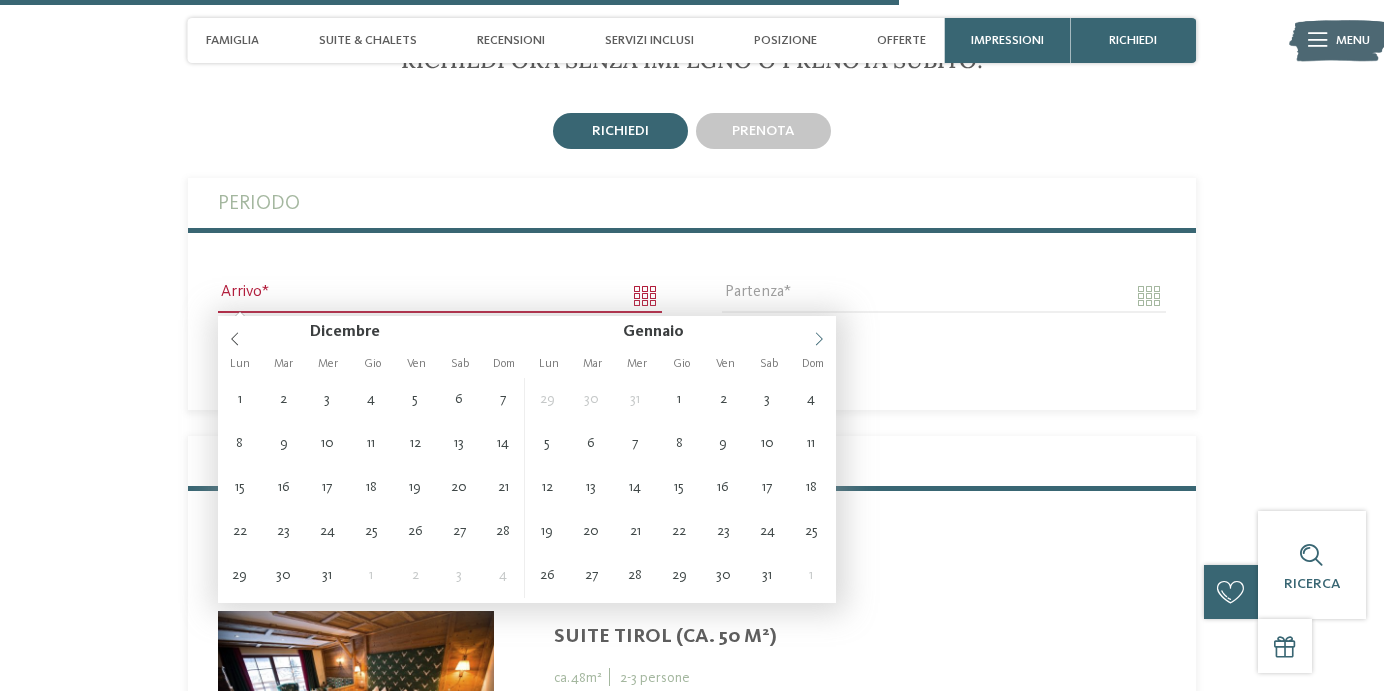 type on "****" 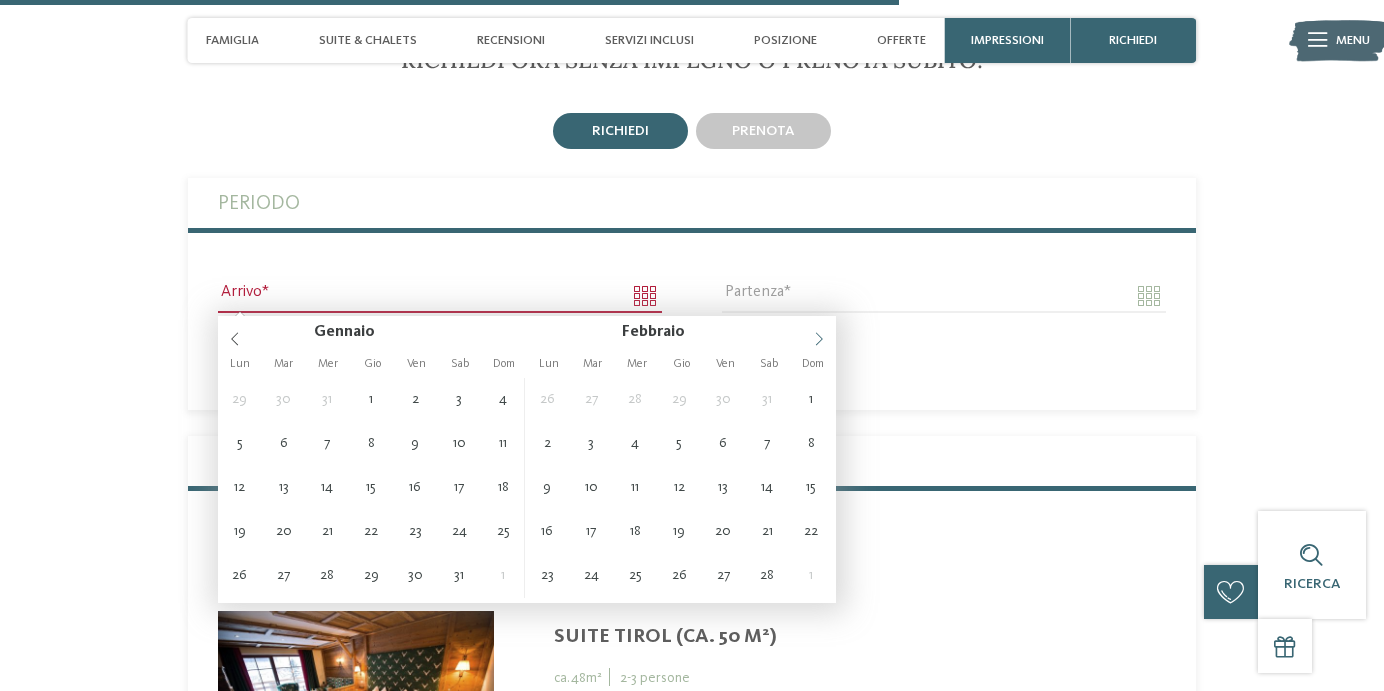 click 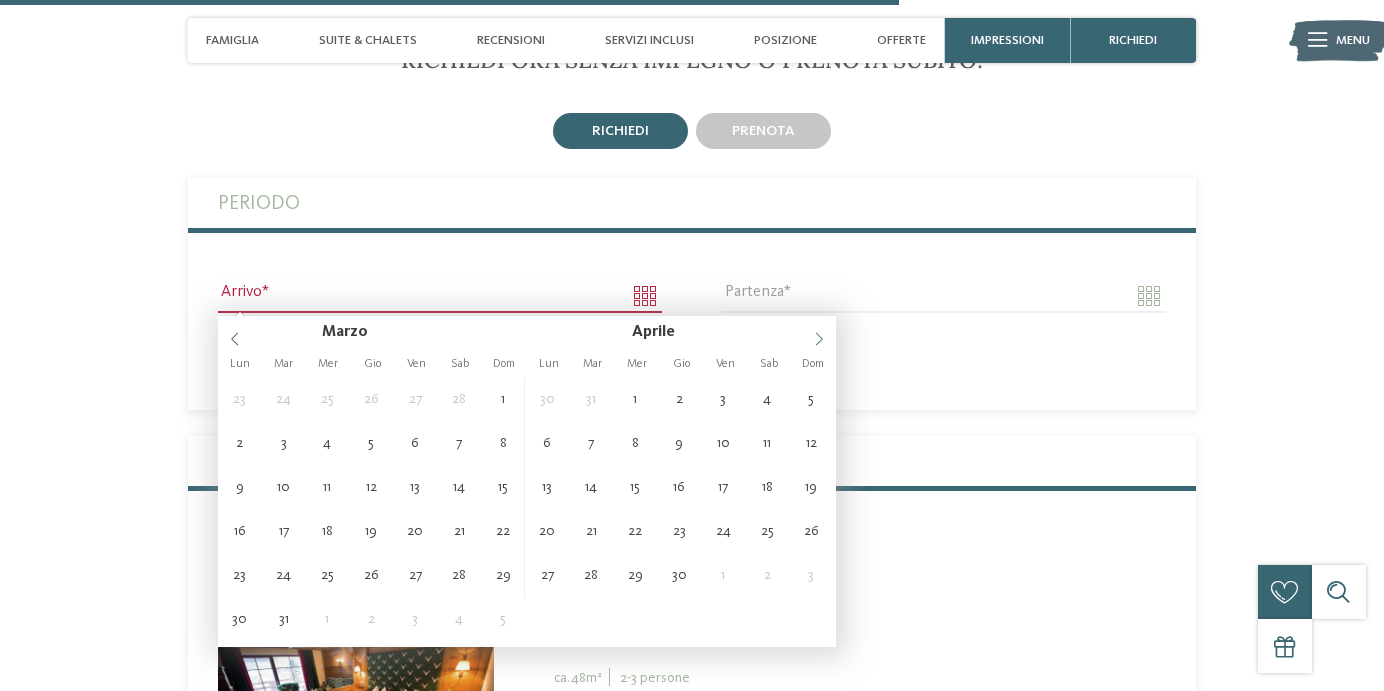 click 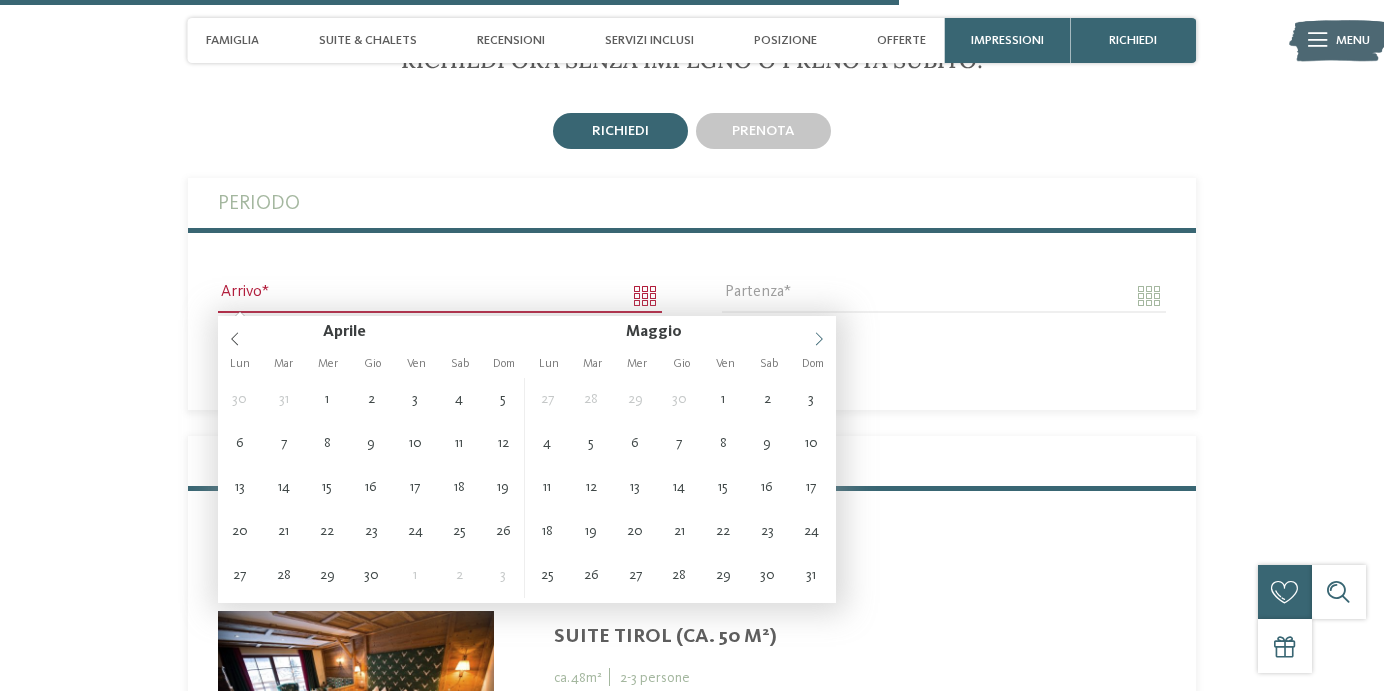 click 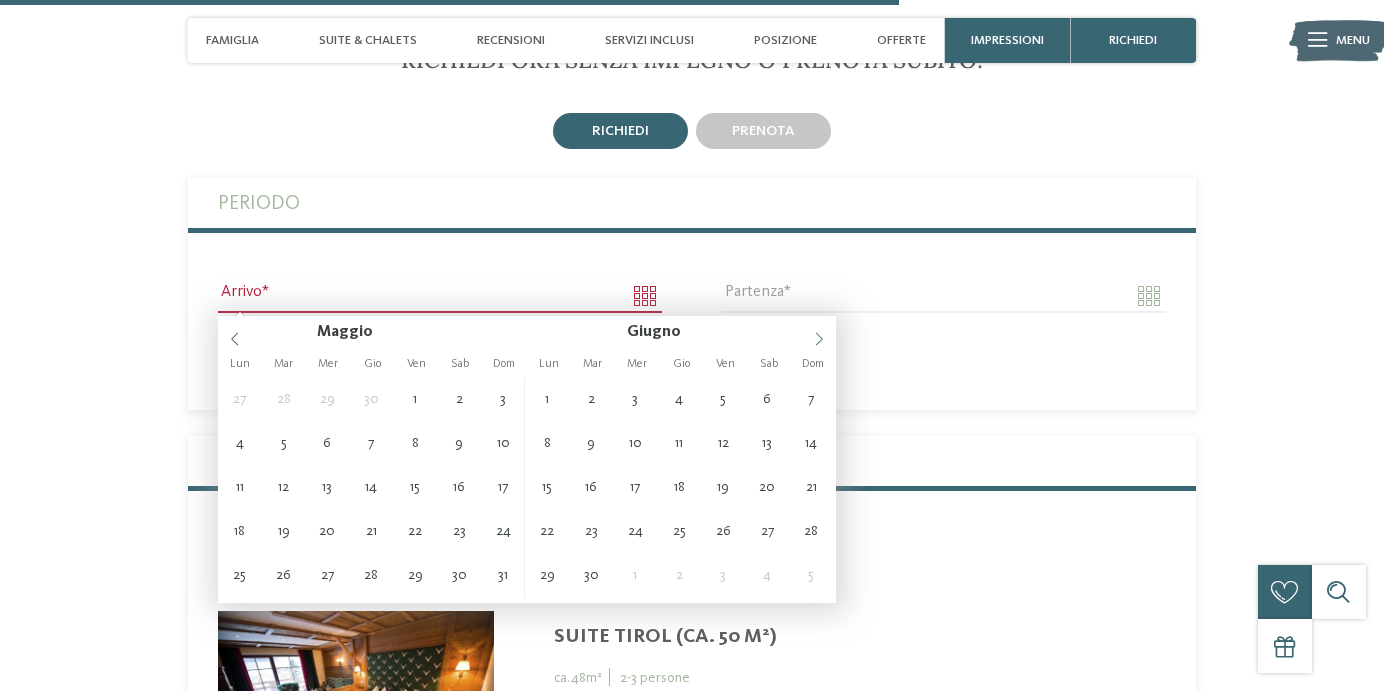 click 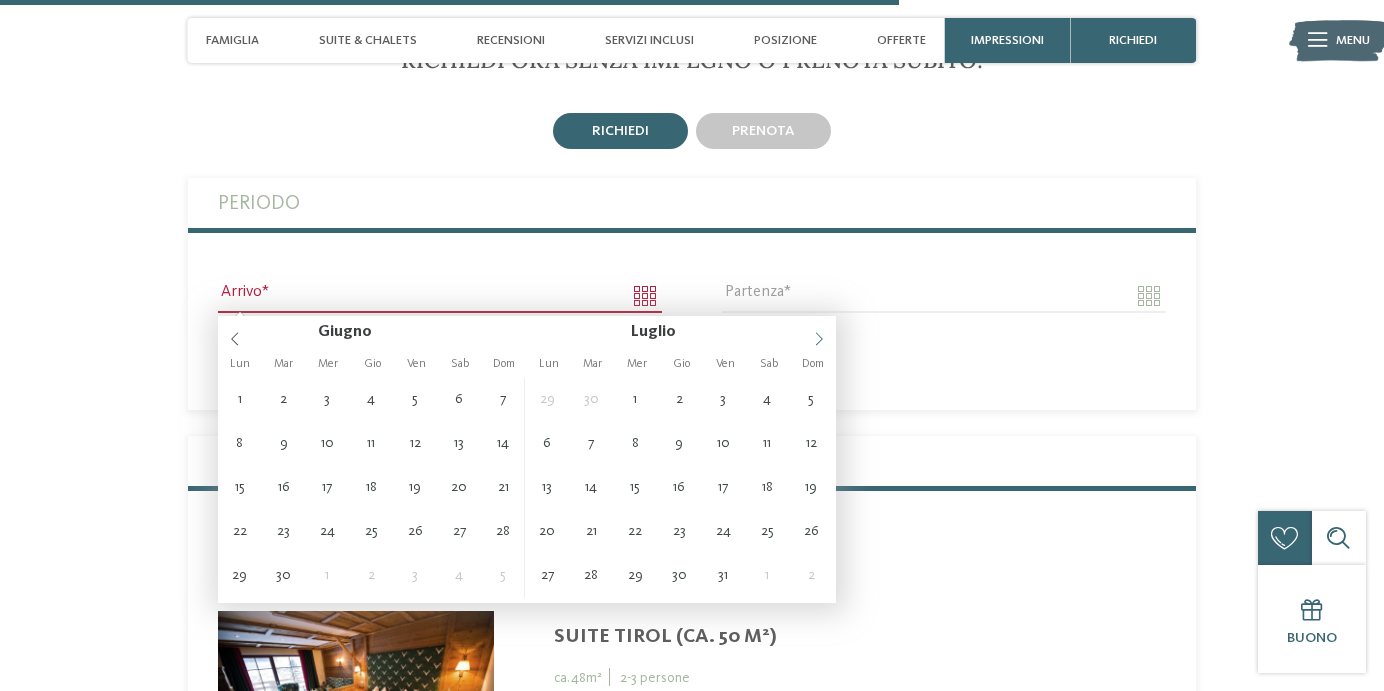 click 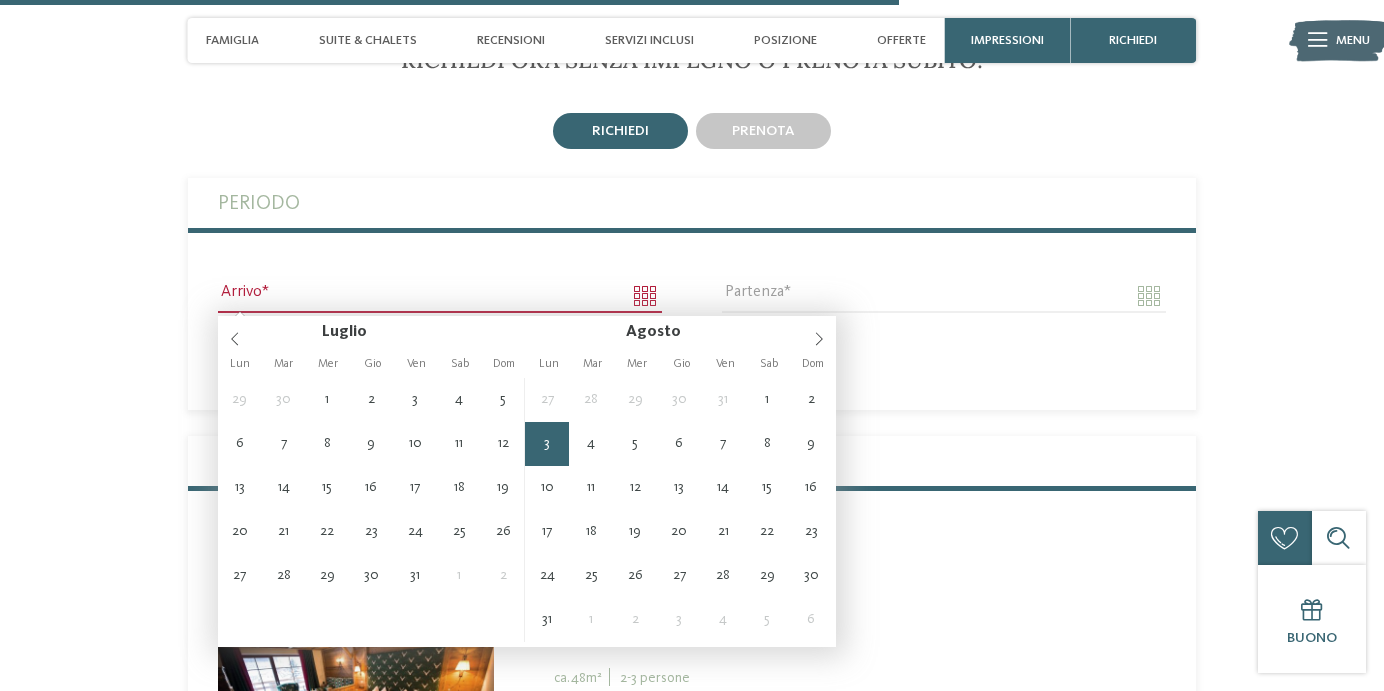 type on "**********" 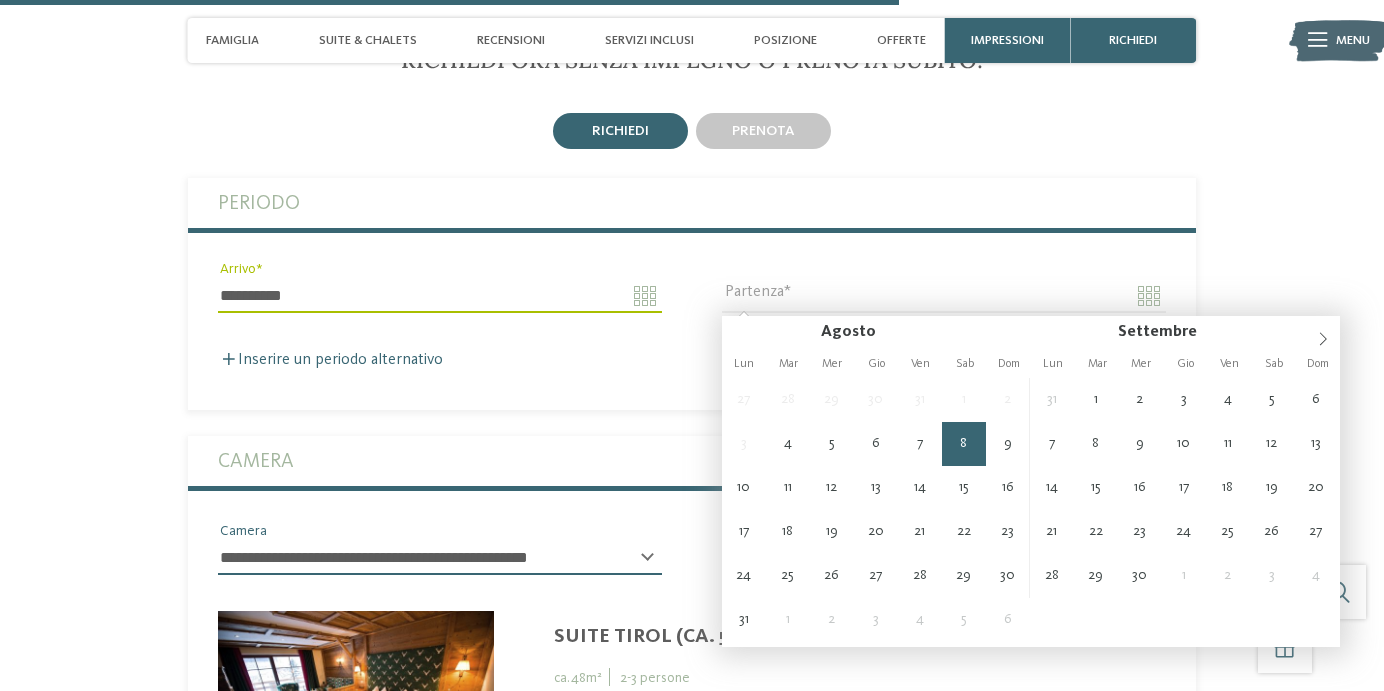 type on "**********" 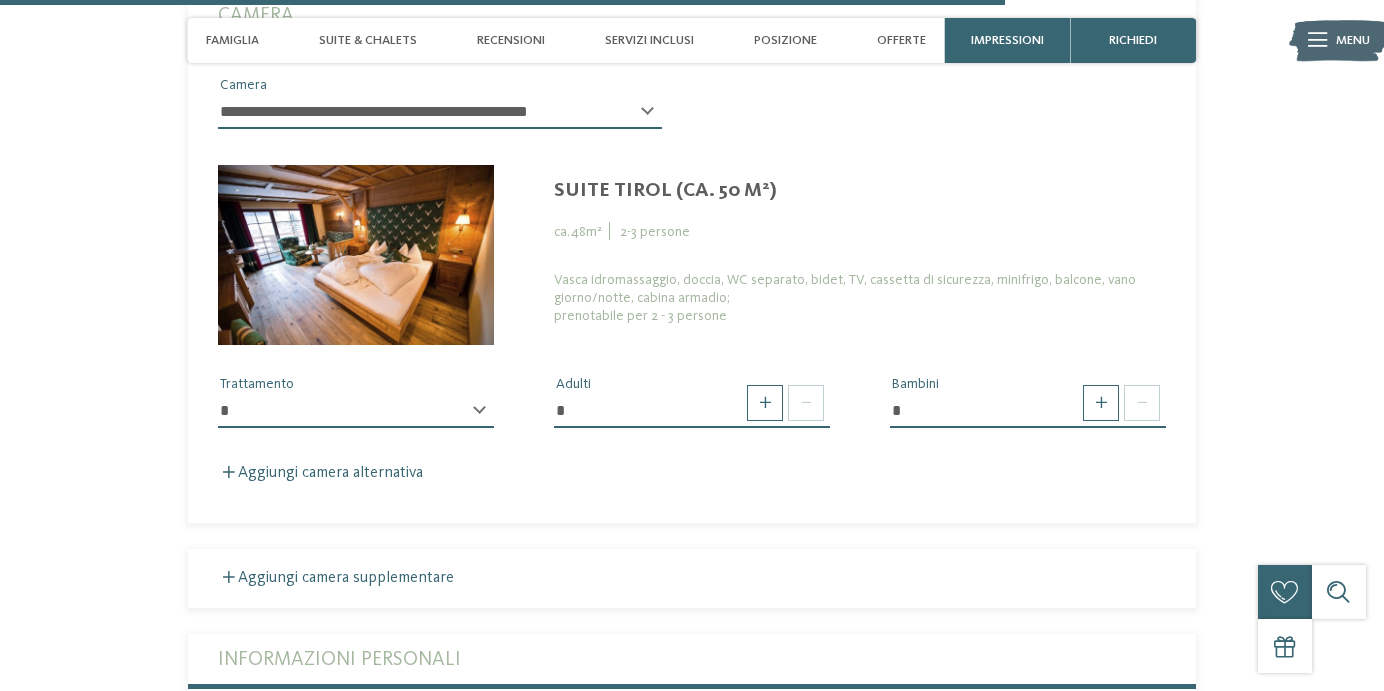 scroll, scrollTop: 4346, scrollLeft: 0, axis: vertical 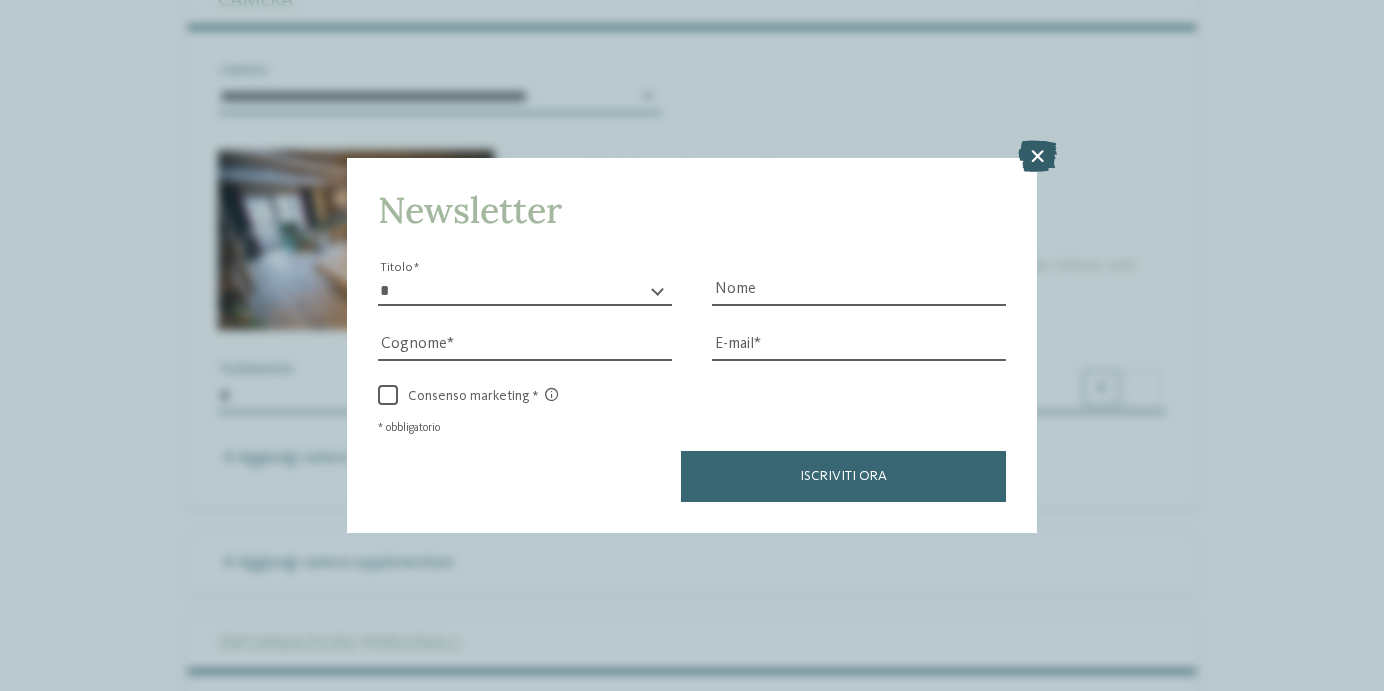 click at bounding box center (1037, 156) 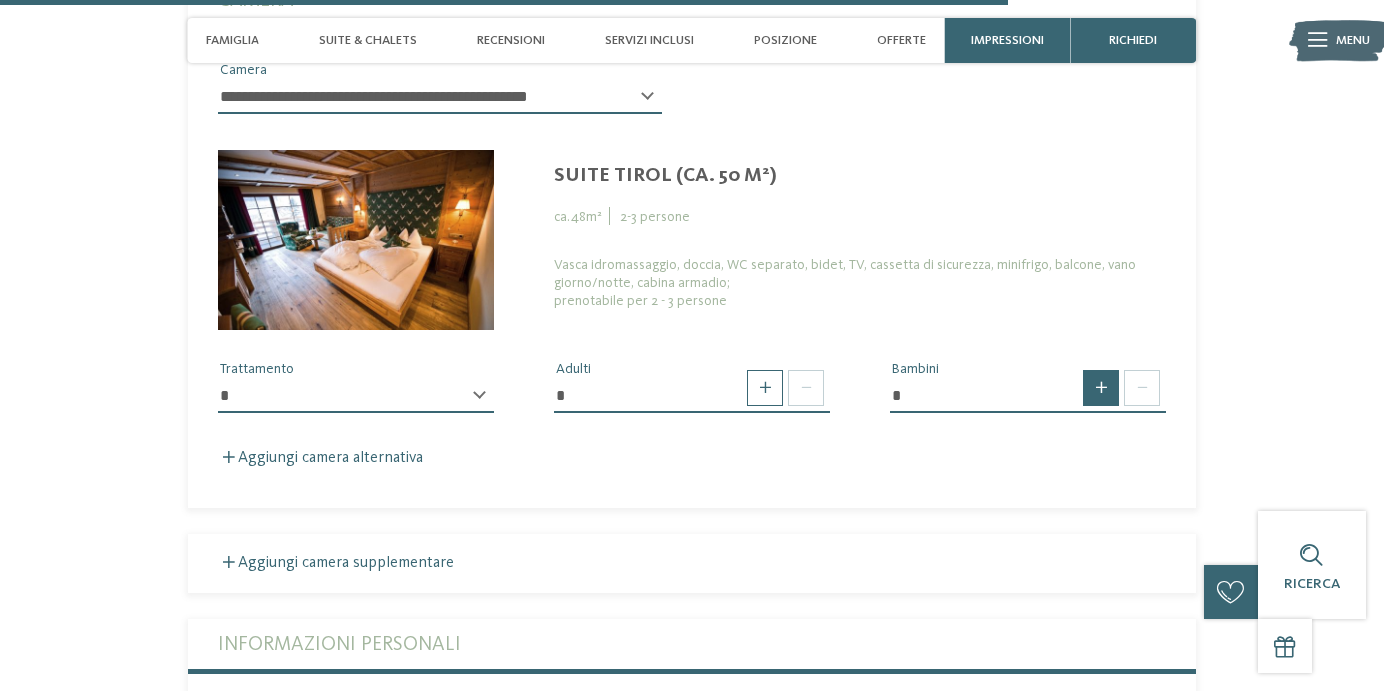 click at bounding box center (1101, 388) 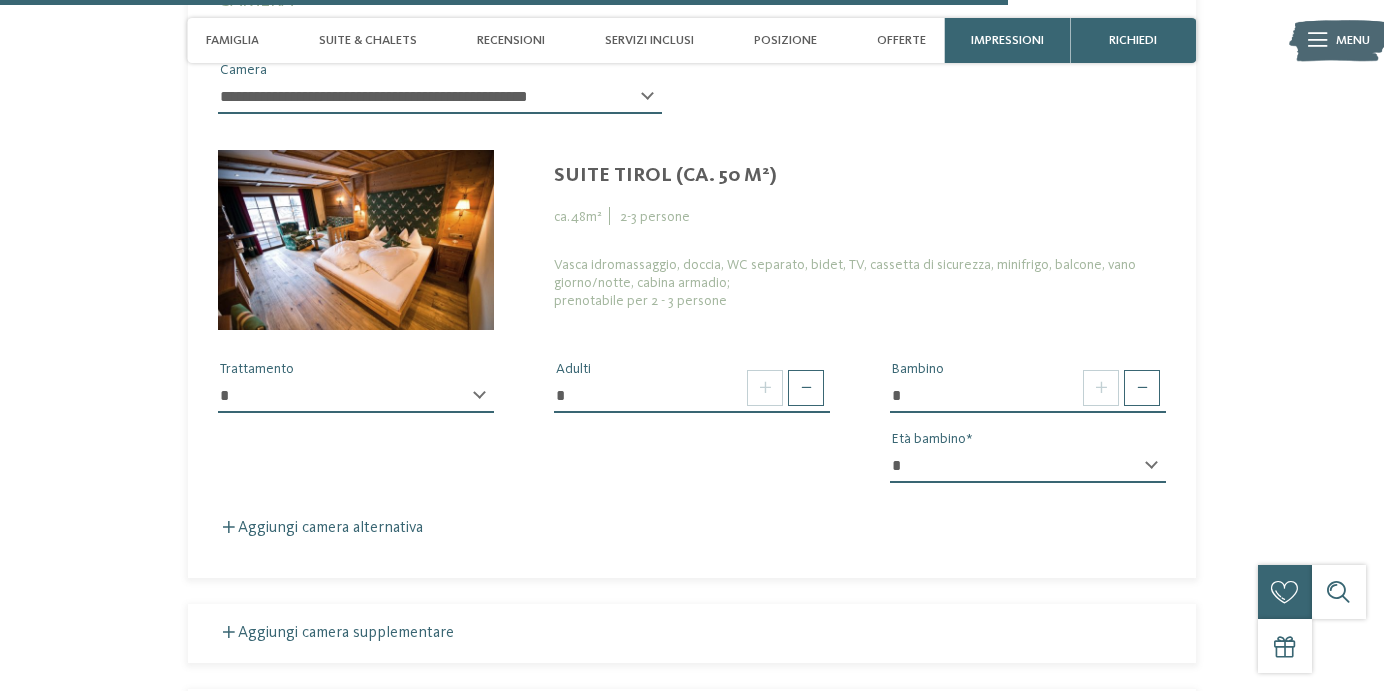 click on "* * * * * * * * * * * ** ** ** ** ** ** ** **" at bounding box center [1028, 466] 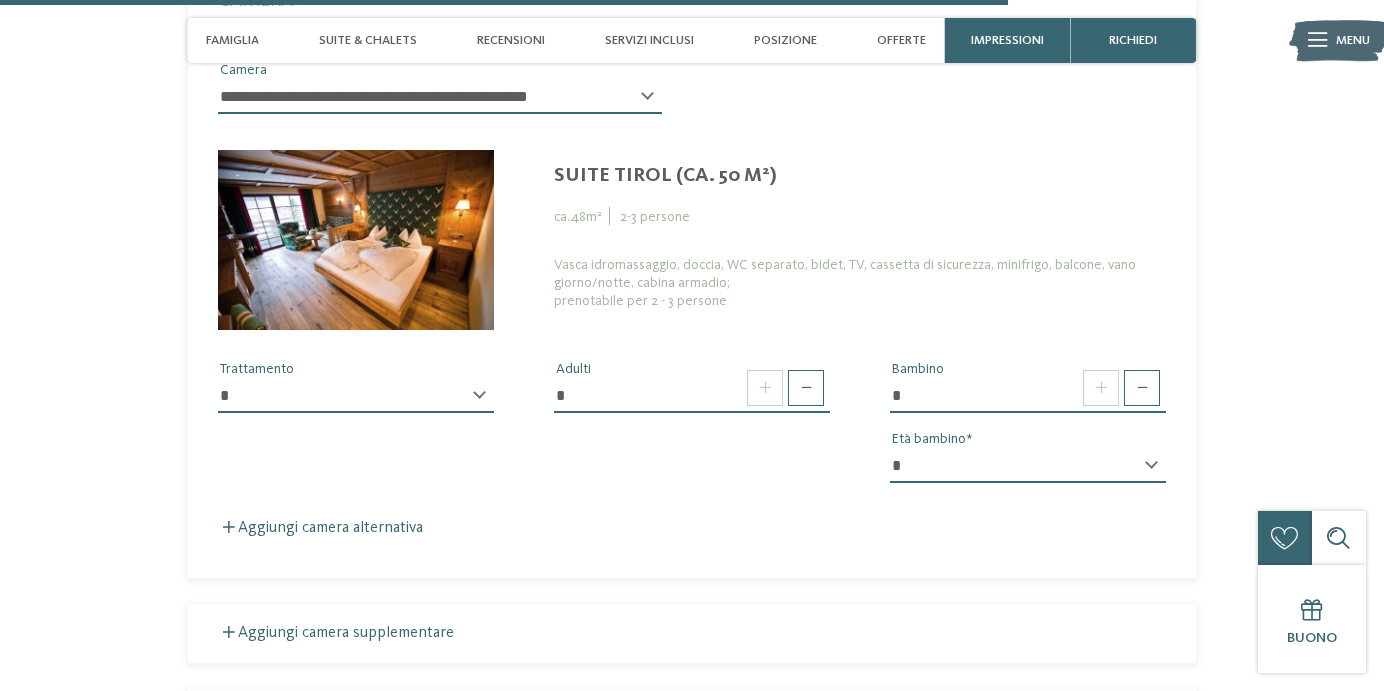 select on "**" 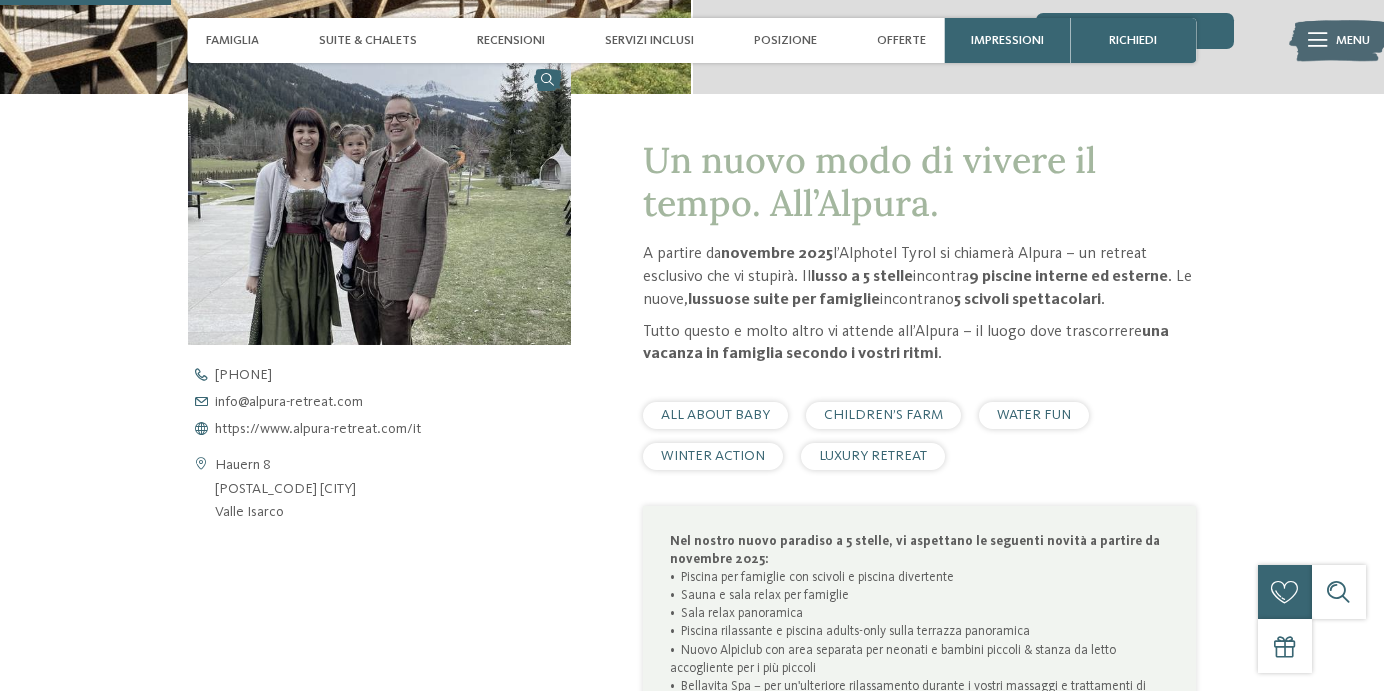scroll, scrollTop: 0, scrollLeft: 0, axis: both 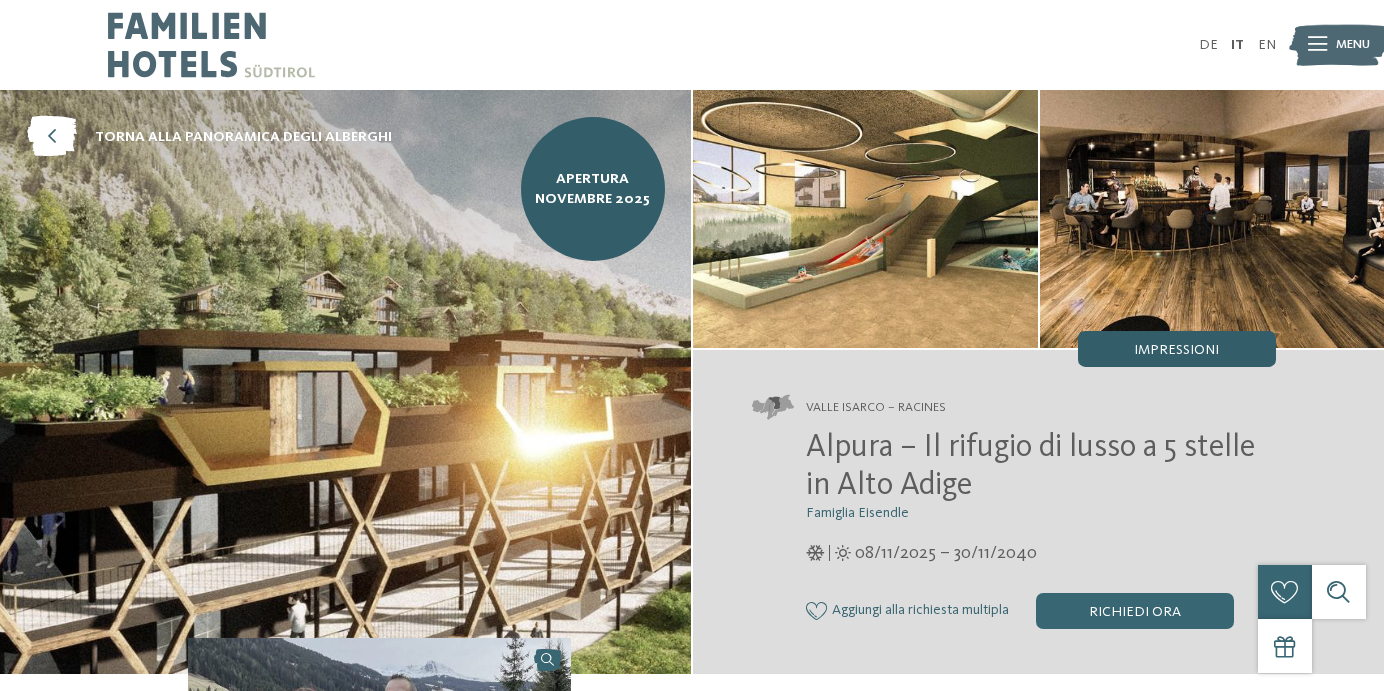 click on "Impressioni" at bounding box center (1177, 349) 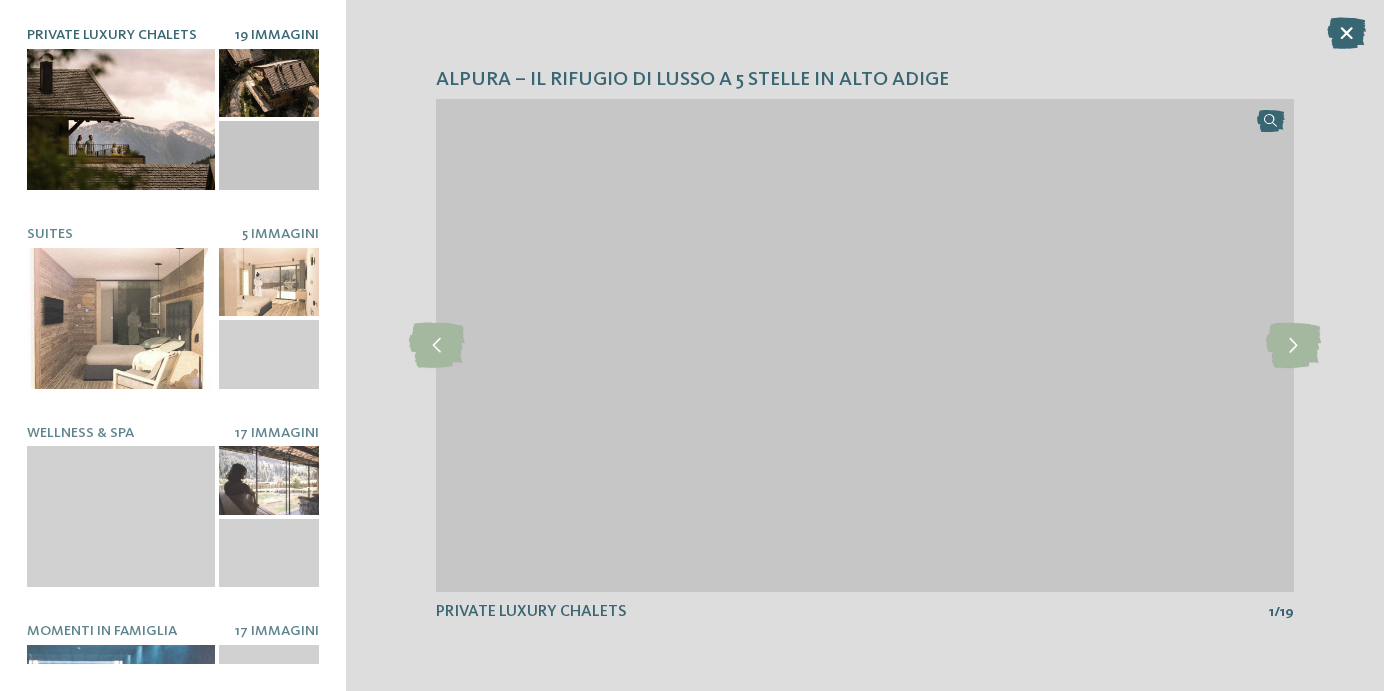 click at bounding box center [121, 119] 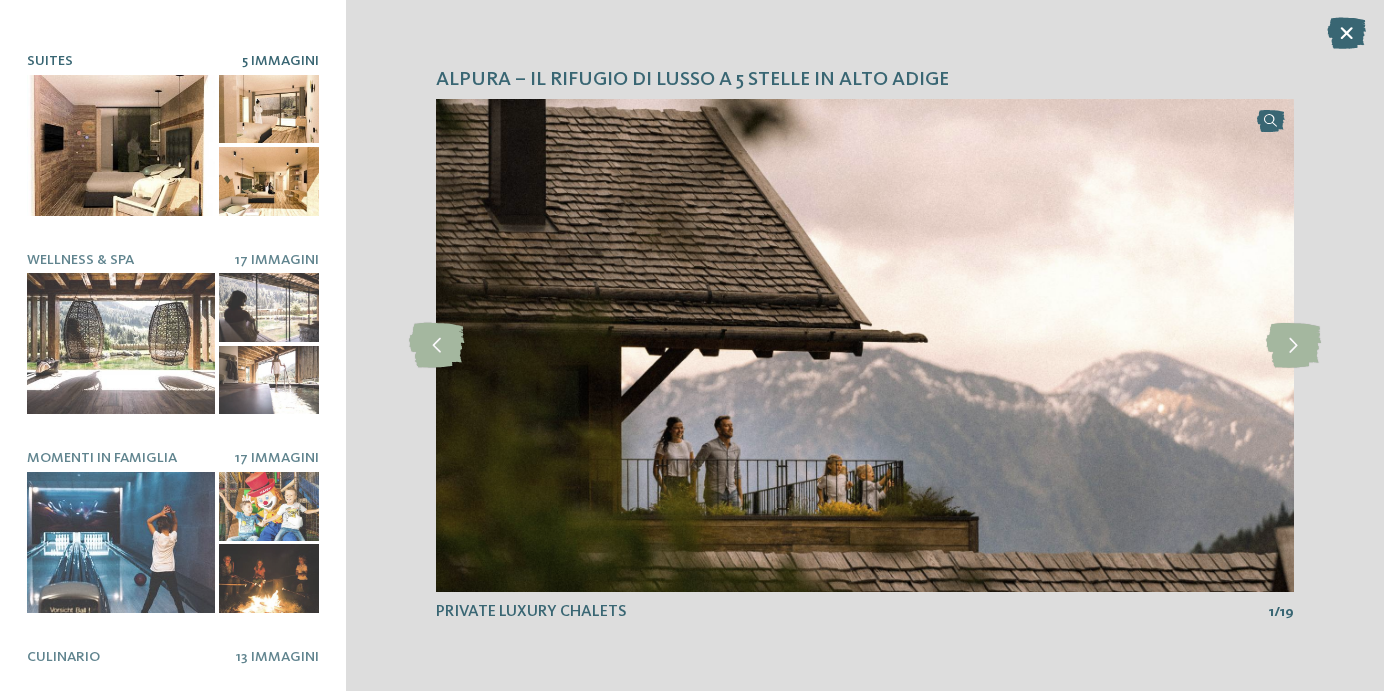 scroll, scrollTop: 196, scrollLeft: 0, axis: vertical 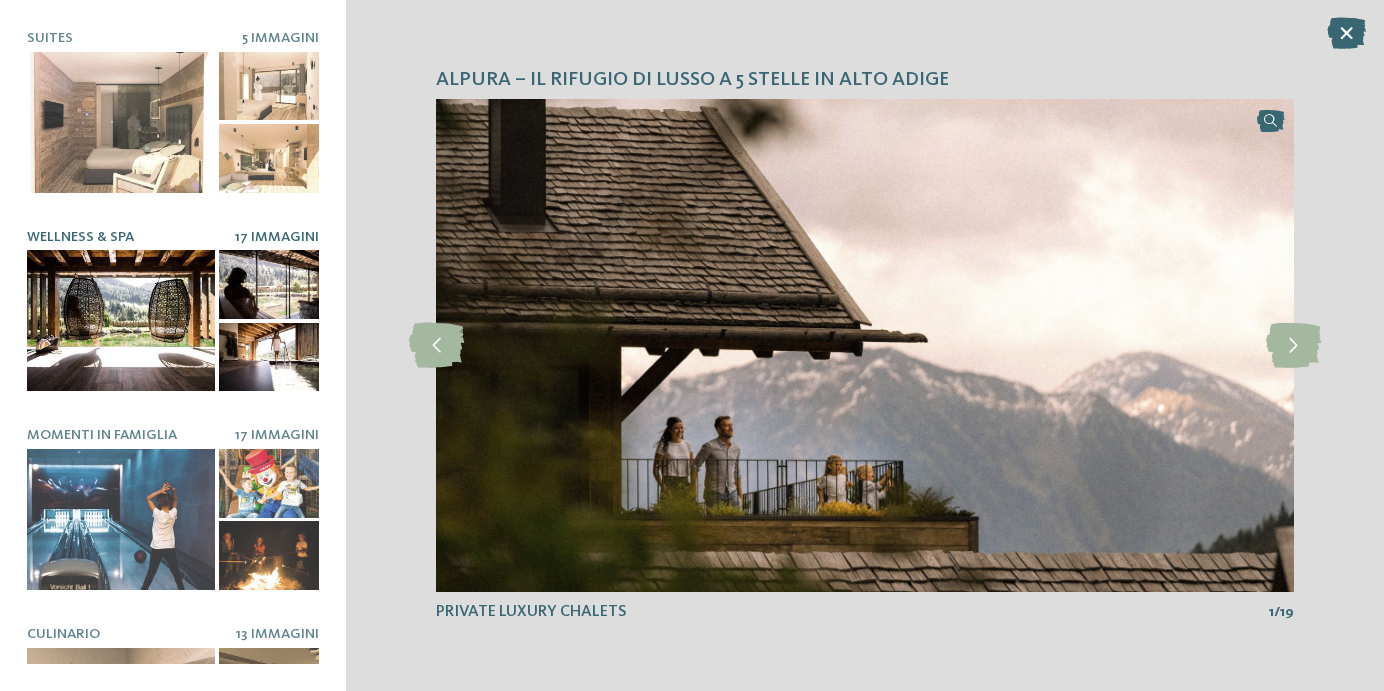 click at bounding box center (121, 320) 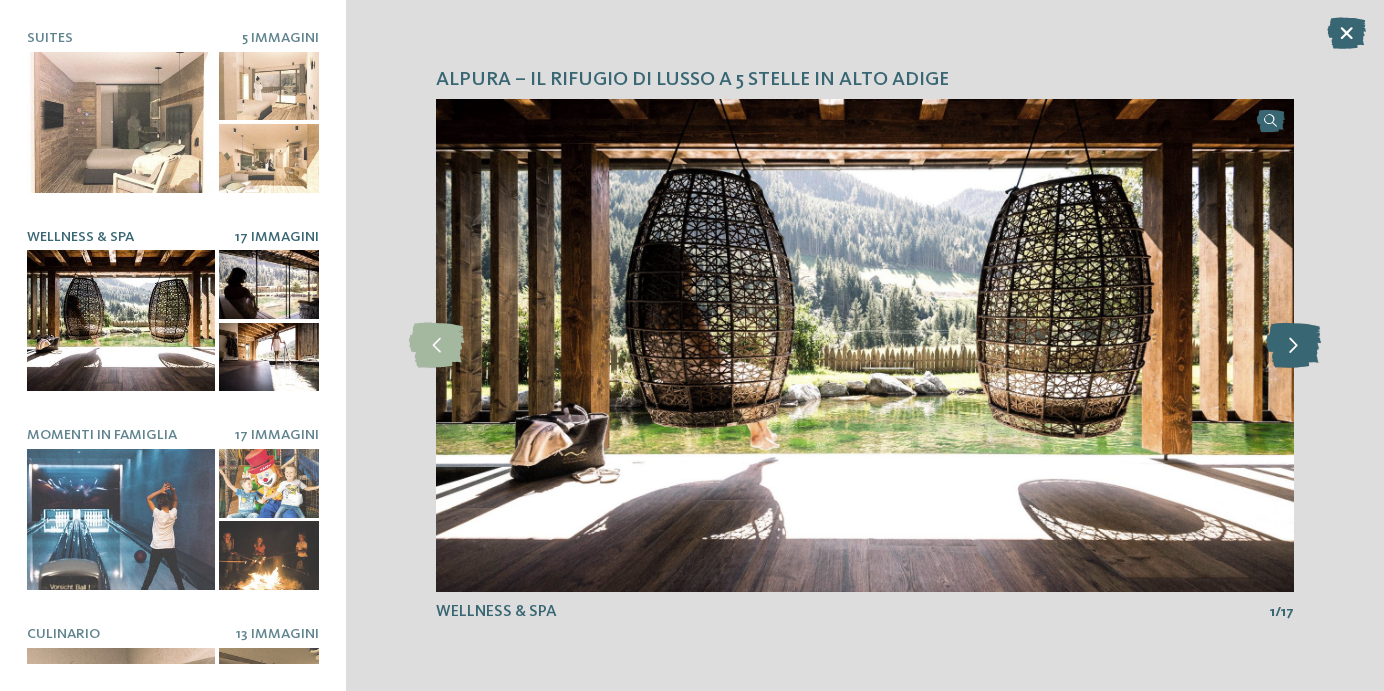 click at bounding box center [1293, 345] 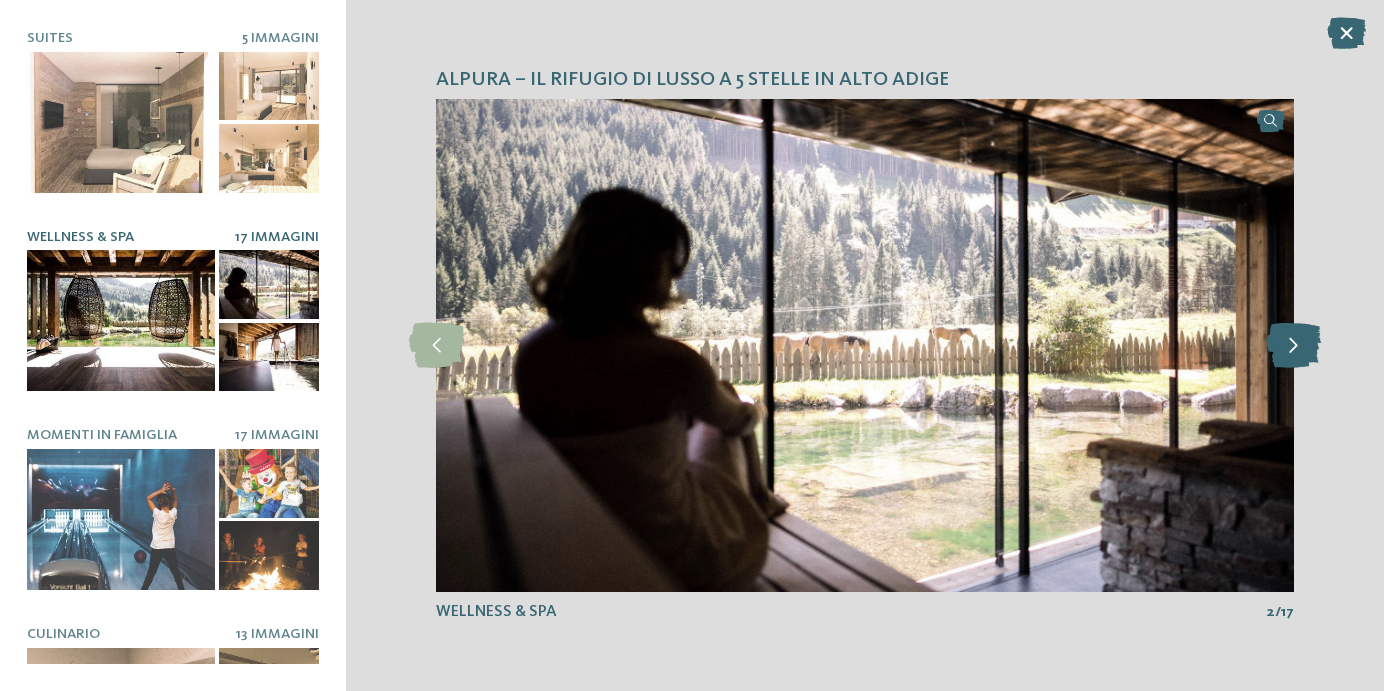 click at bounding box center (1293, 345) 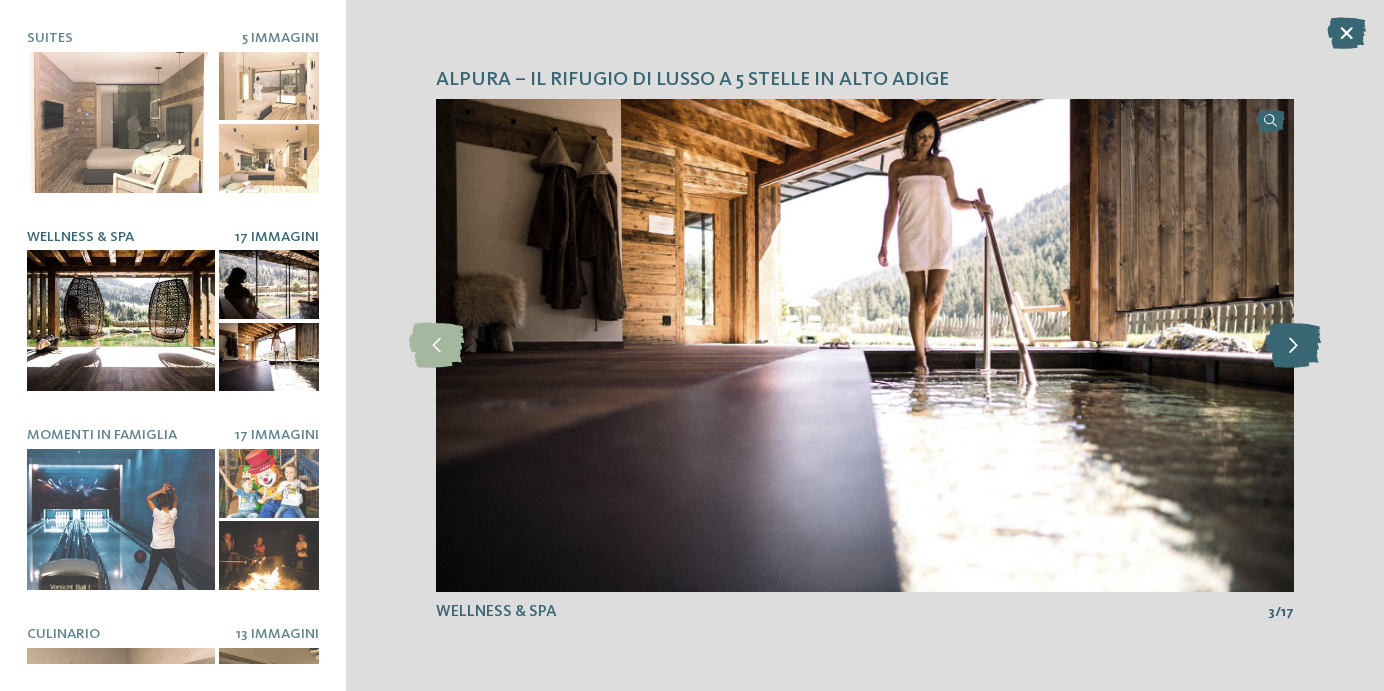 click at bounding box center (1293, 345) 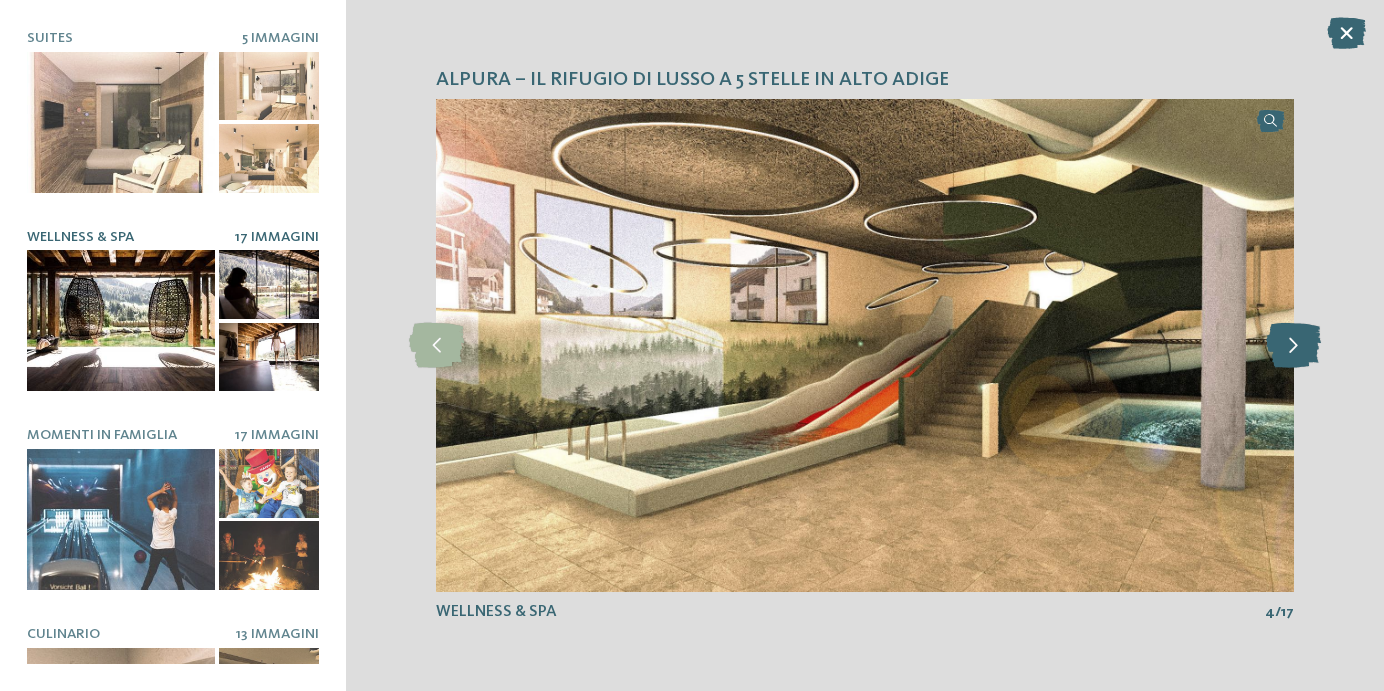 click at bounding box center (1293, 345) 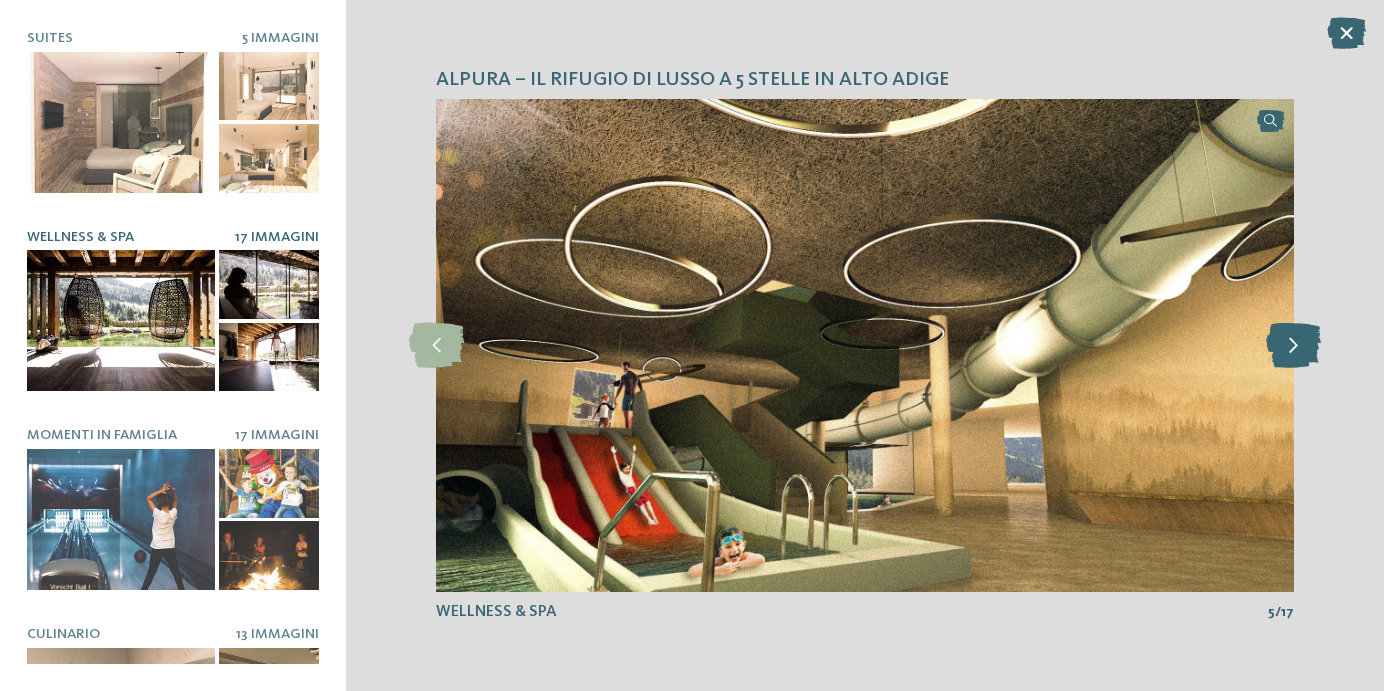 click at bounding box center (1293, 345) 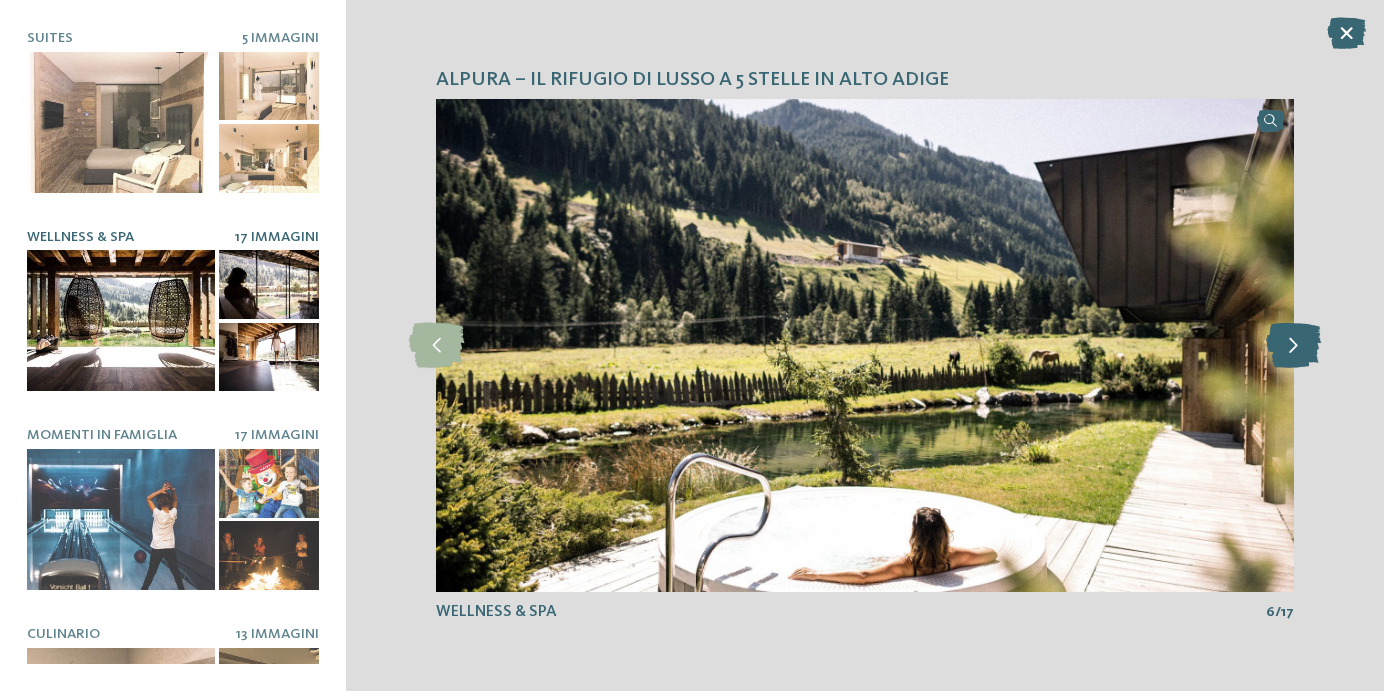 click at bounding box center (1293, 345) 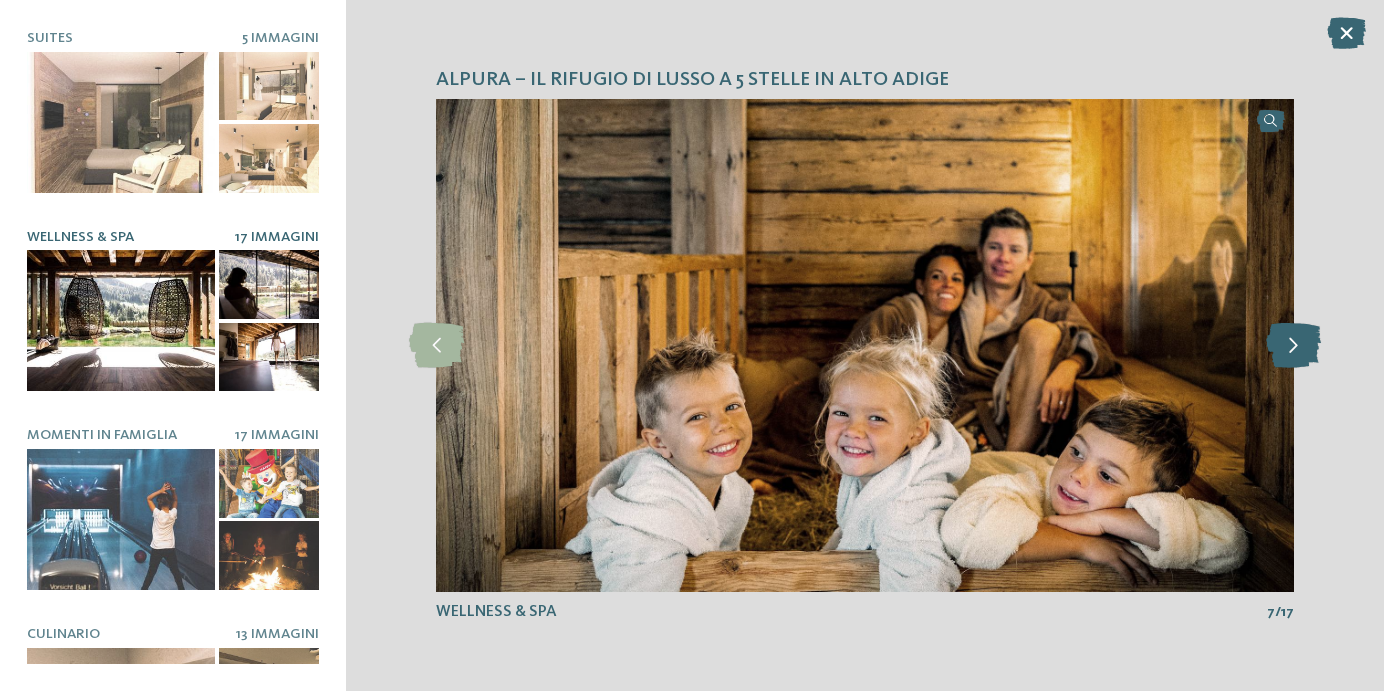 click at bounding box center [1293, 345] 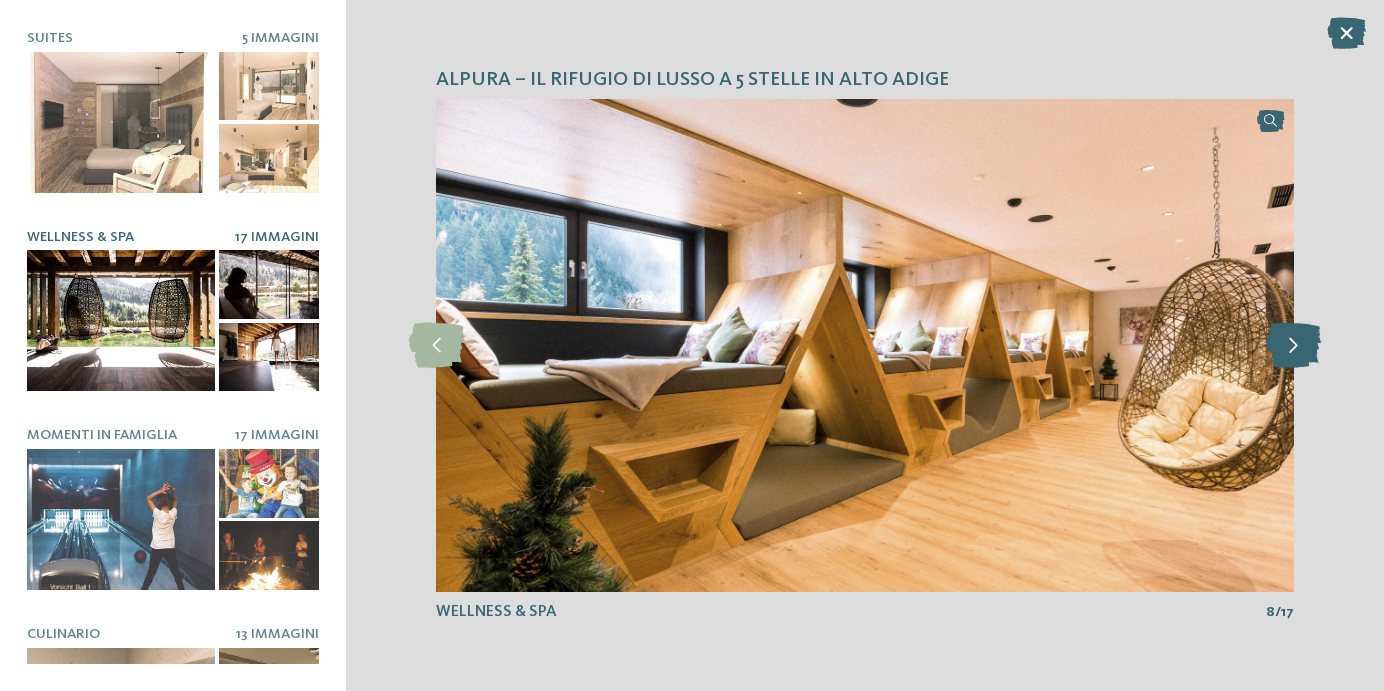 click at bounding box center (1293, 345) 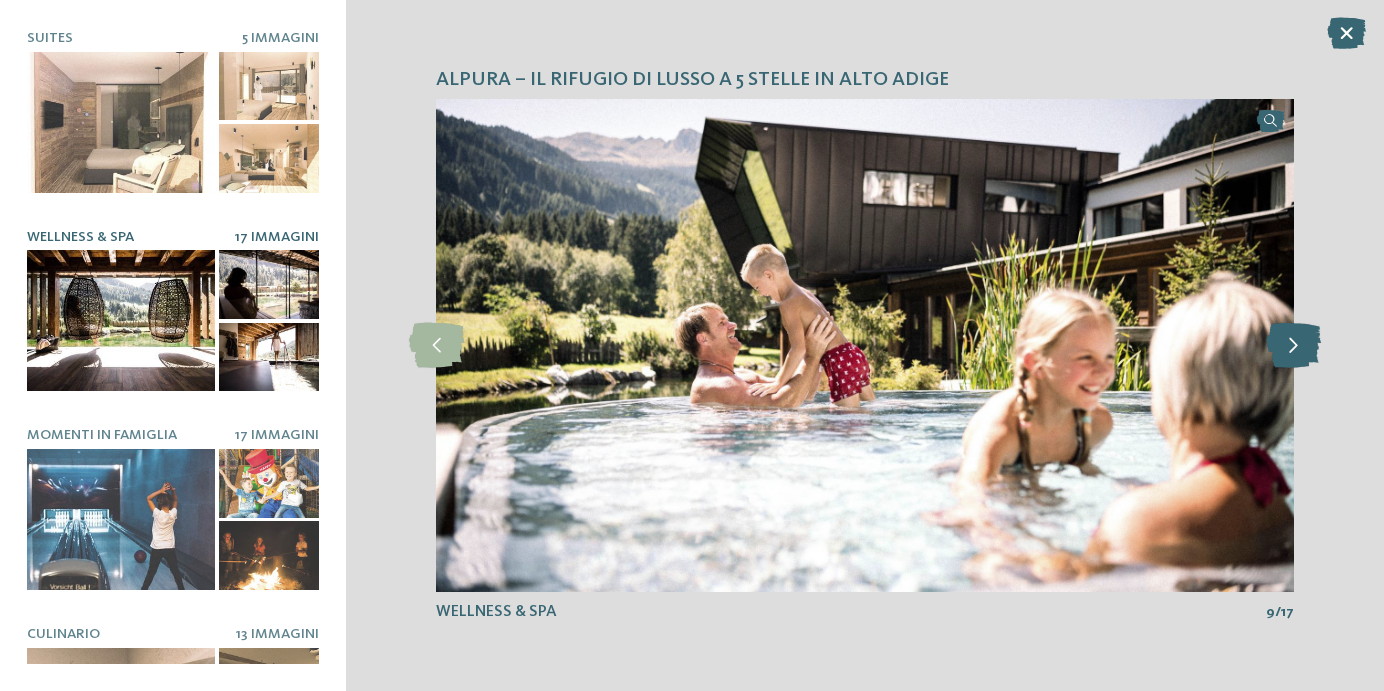 click at bounding box center [1293, 345] 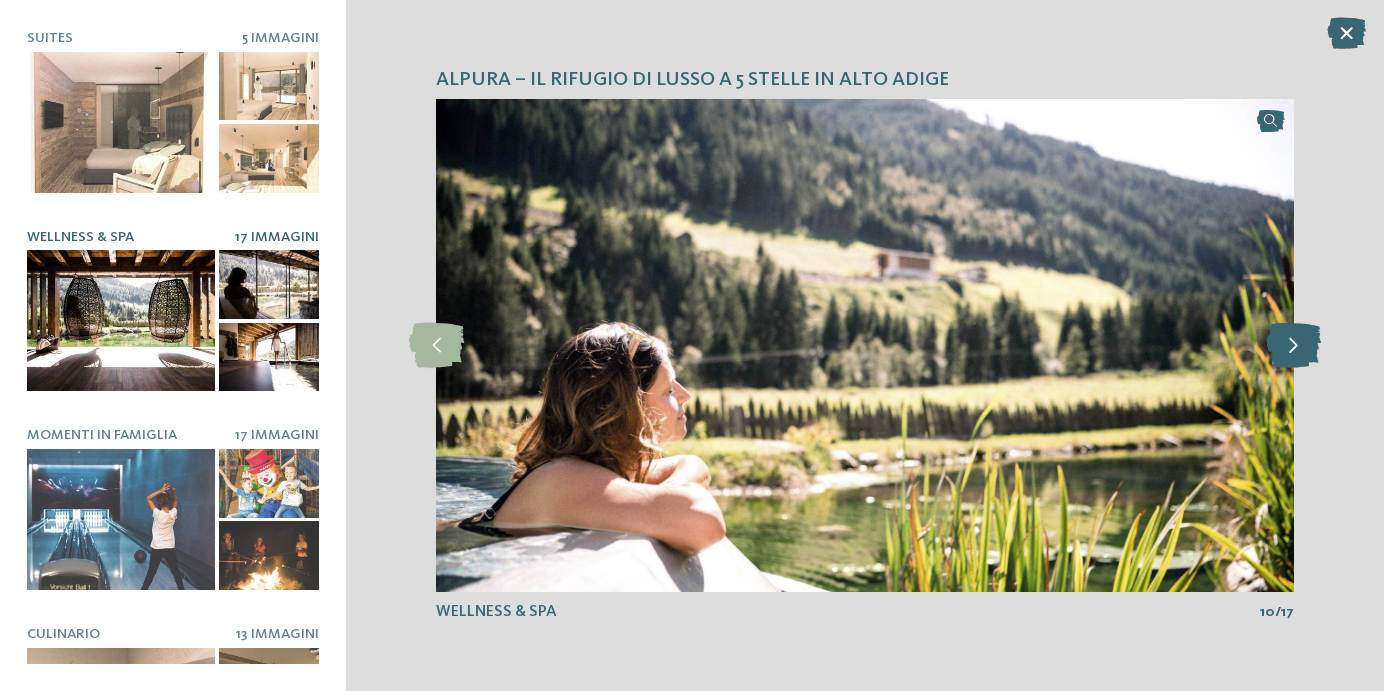 click at bounding box center [1293, 345] 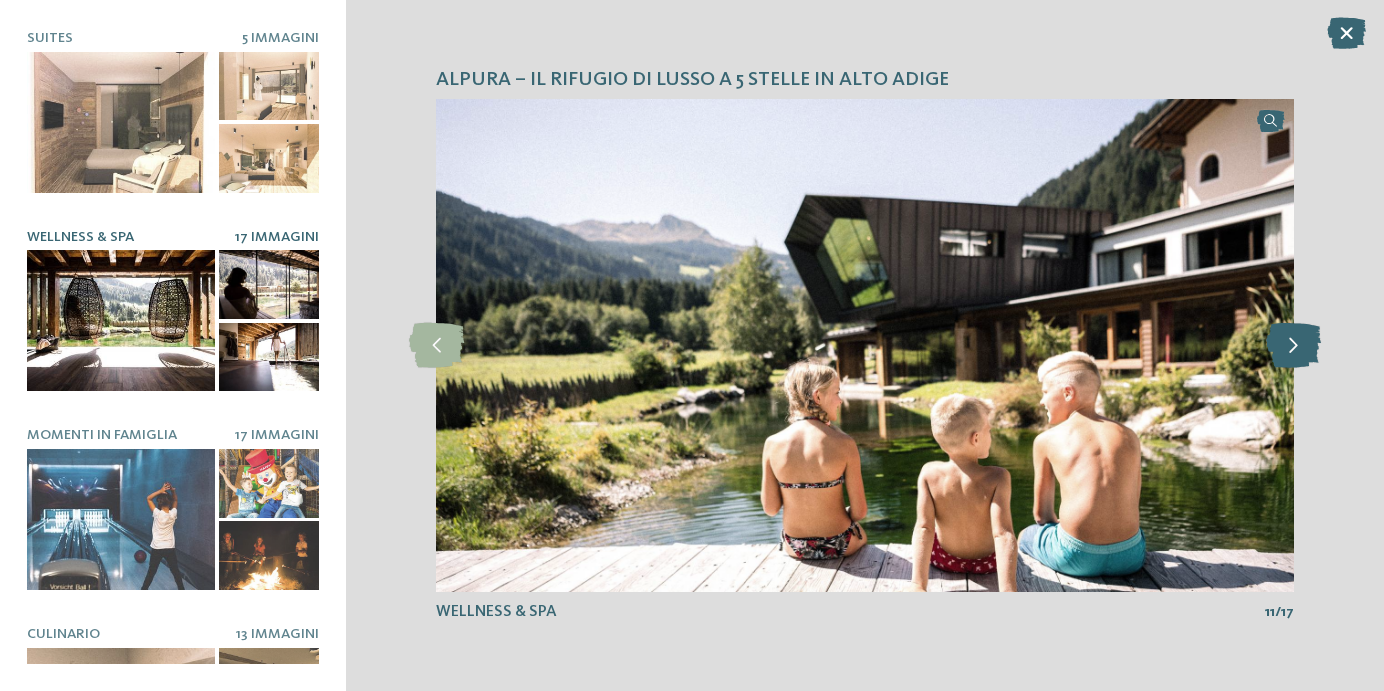 click at bounding box center (1293, 345) 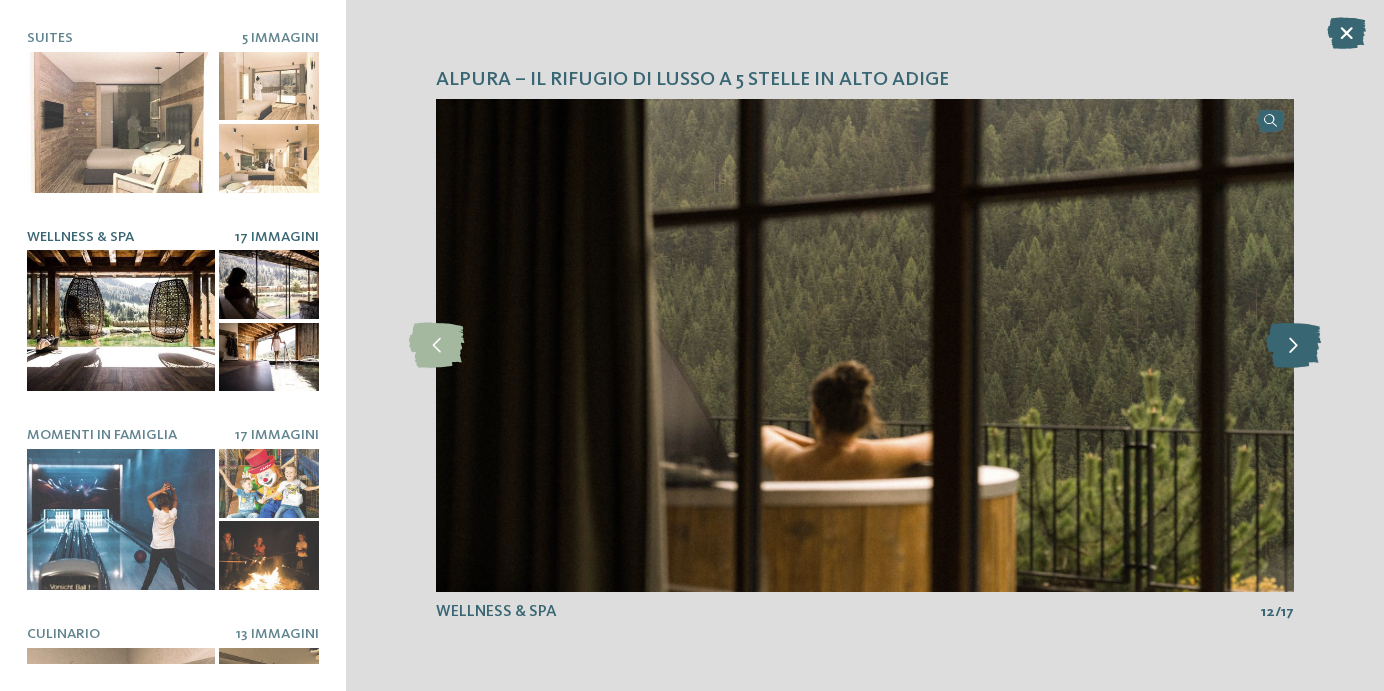 click at bounding box center [1293, 345] 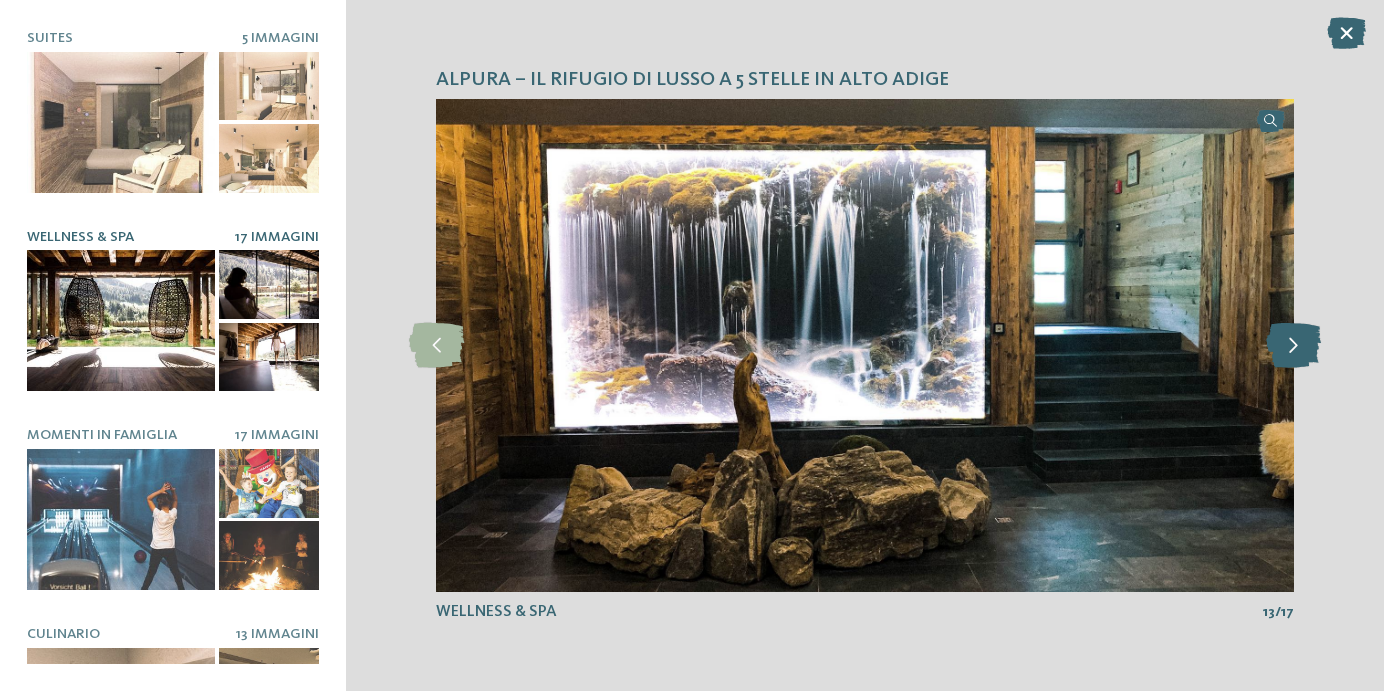 click at bounding box center [1293, 345] 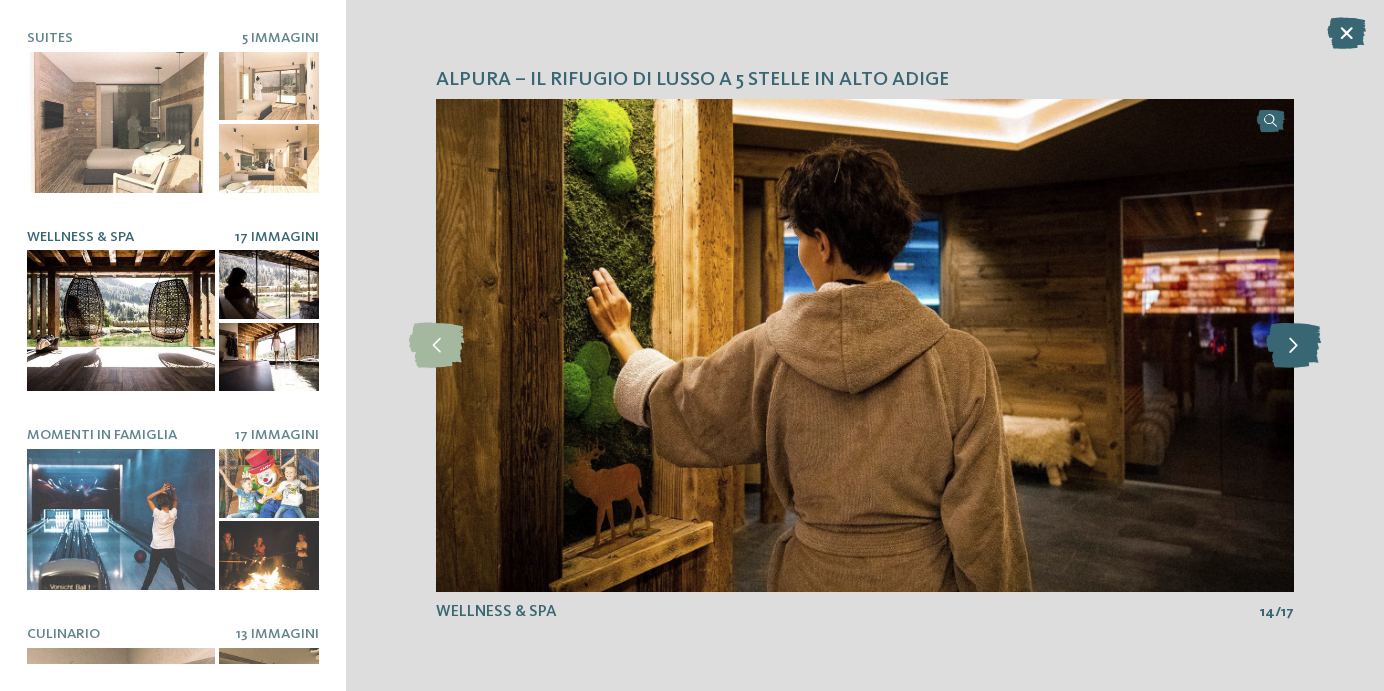 click at bounding box center (1293, 345) 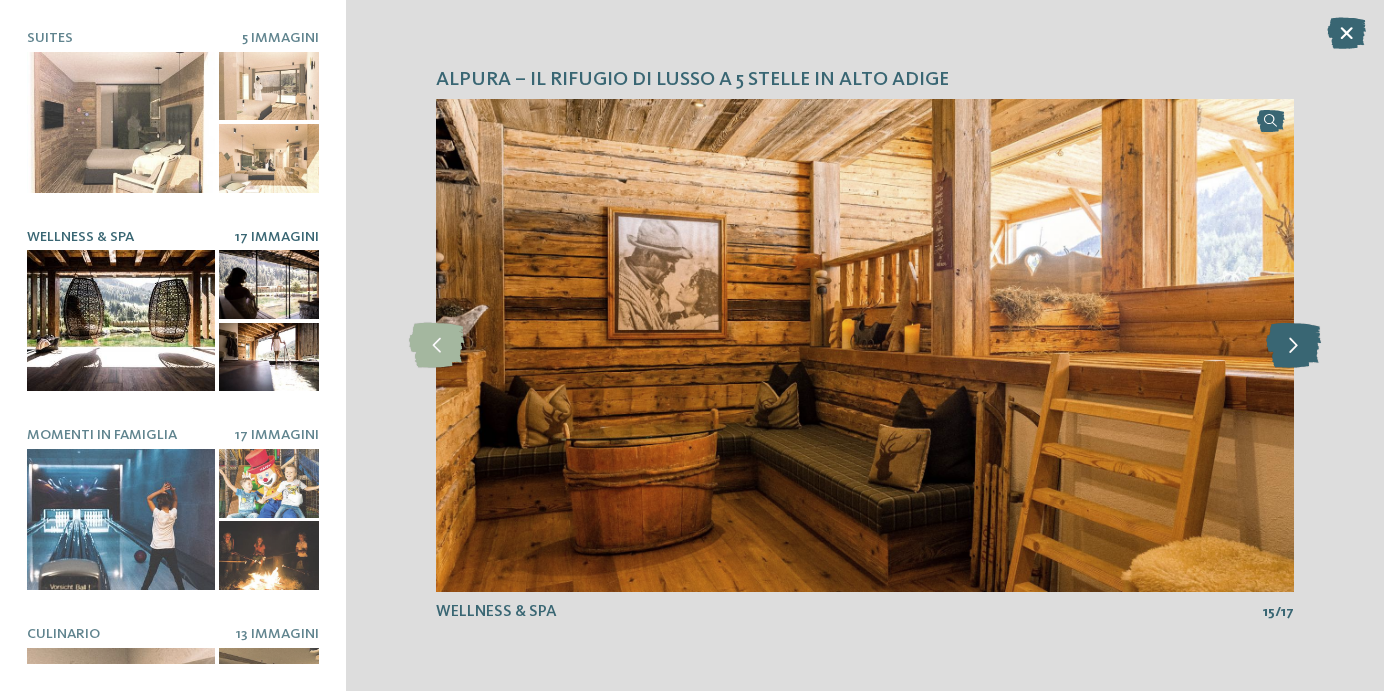 click at bounding box center [1293, 345] 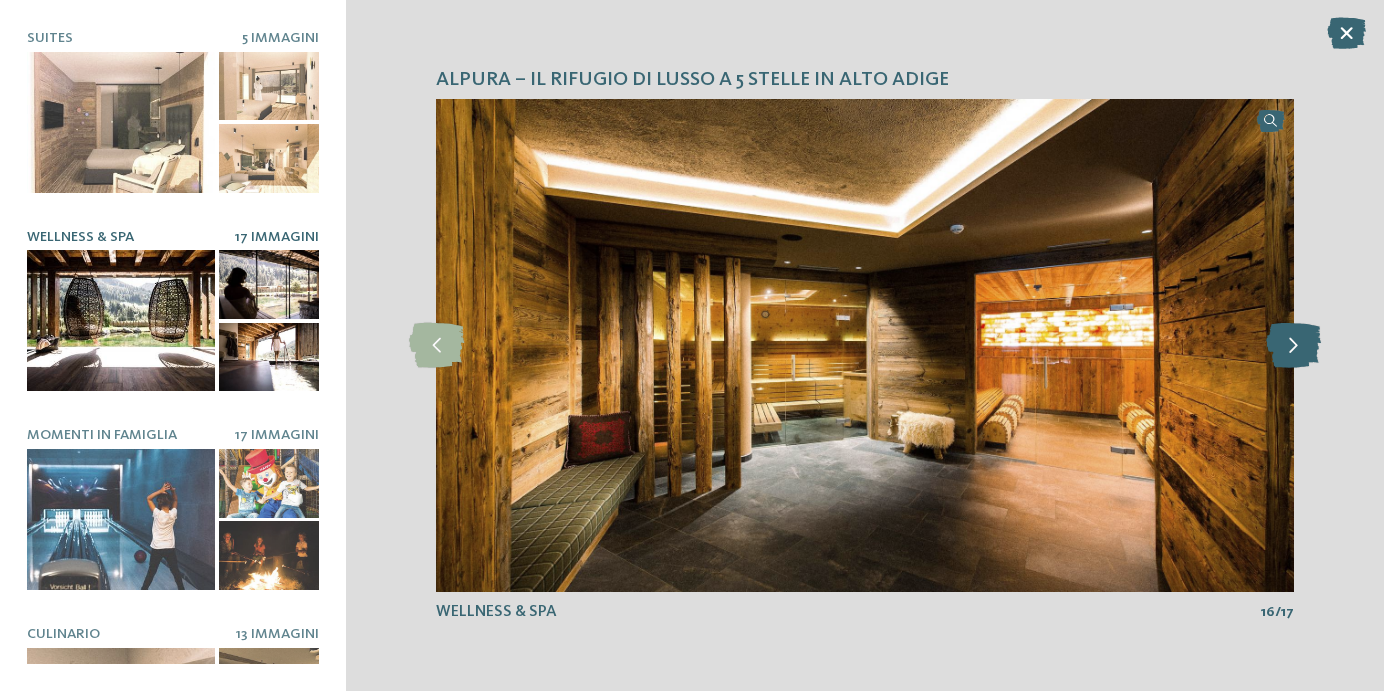 click at bounding box center [1293, 345] 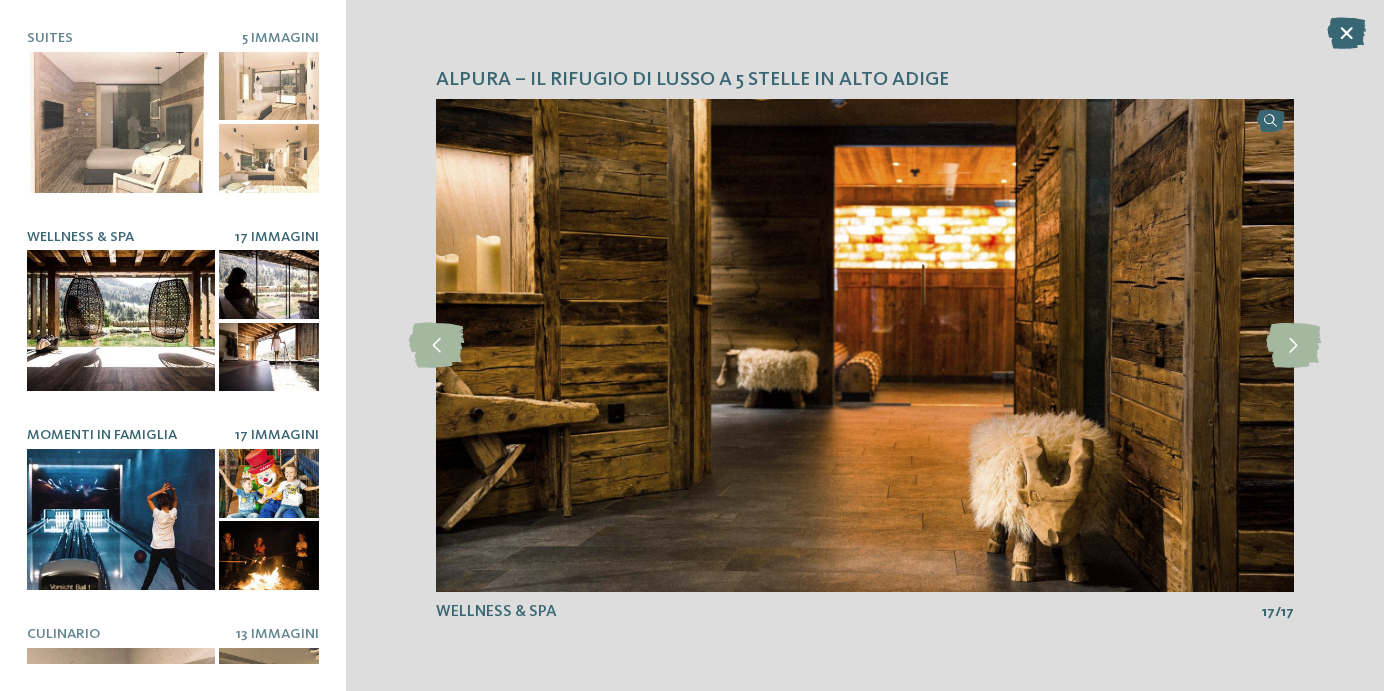 click at bounding box center (121, 519) 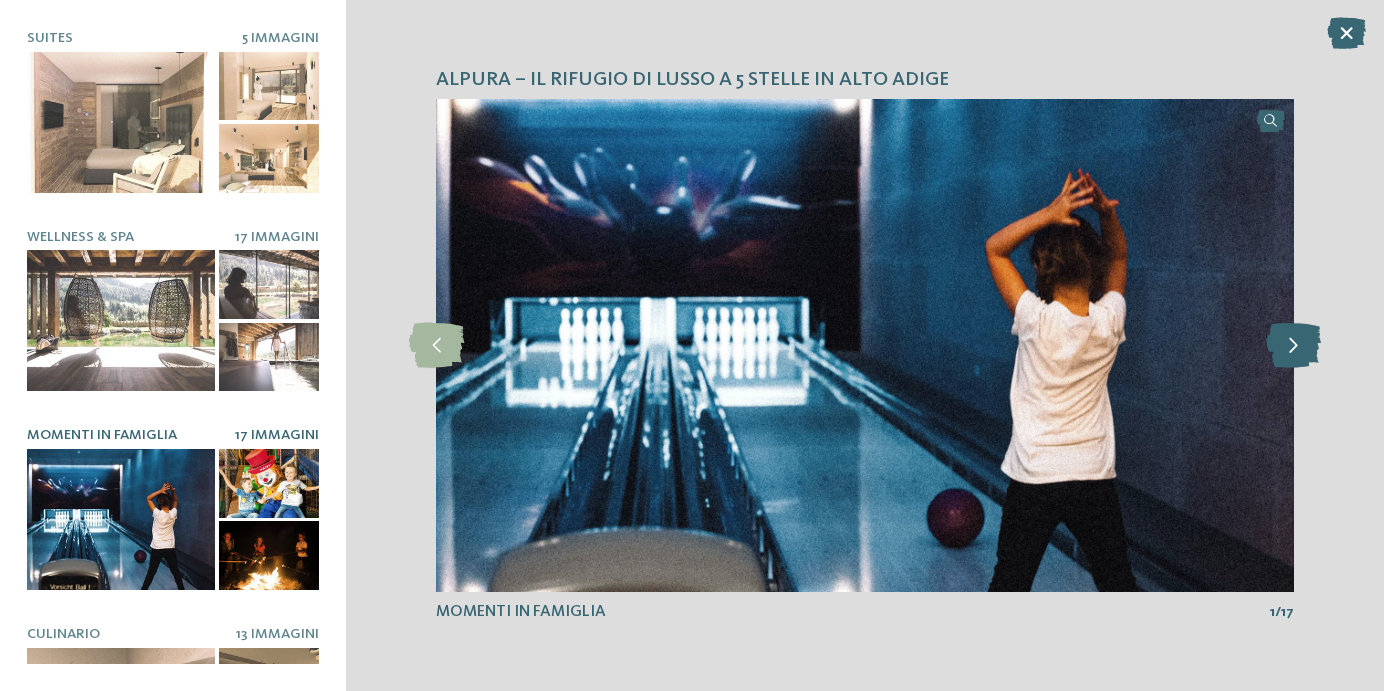 click at bounding box center [1293, 345] 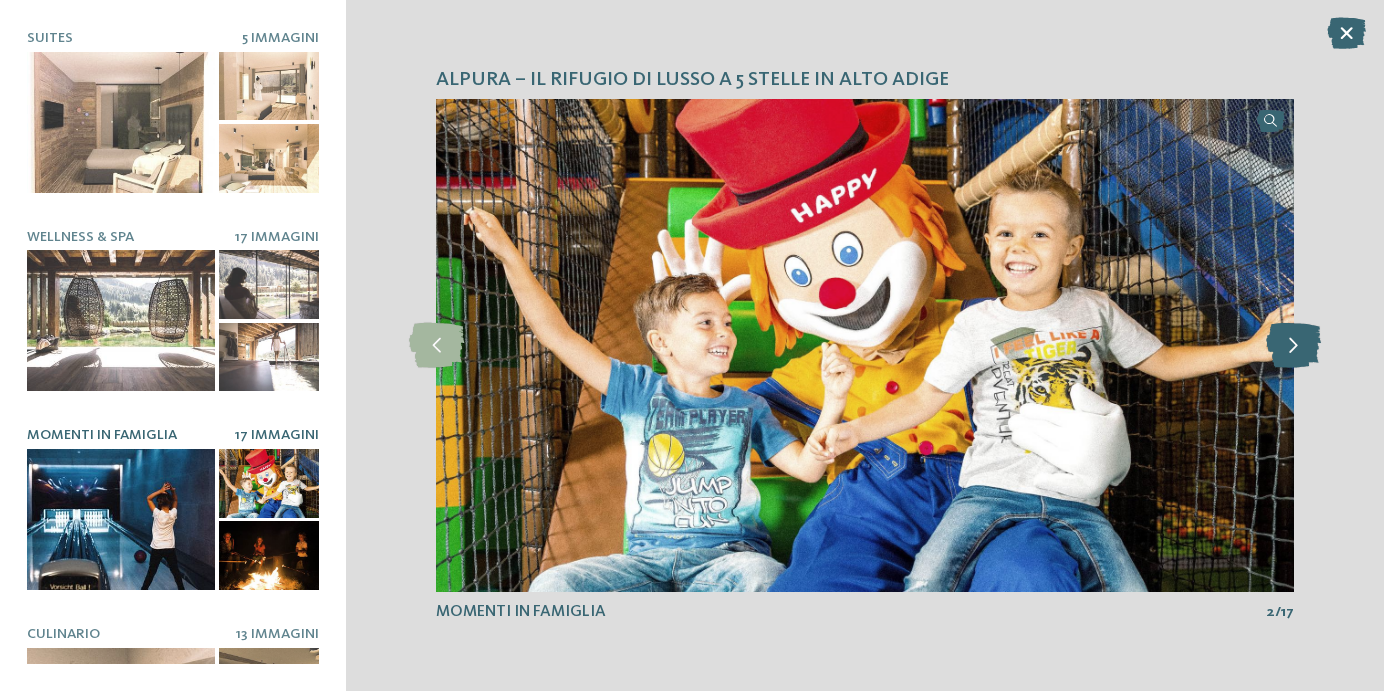 click at bounding box center [1293, 345] 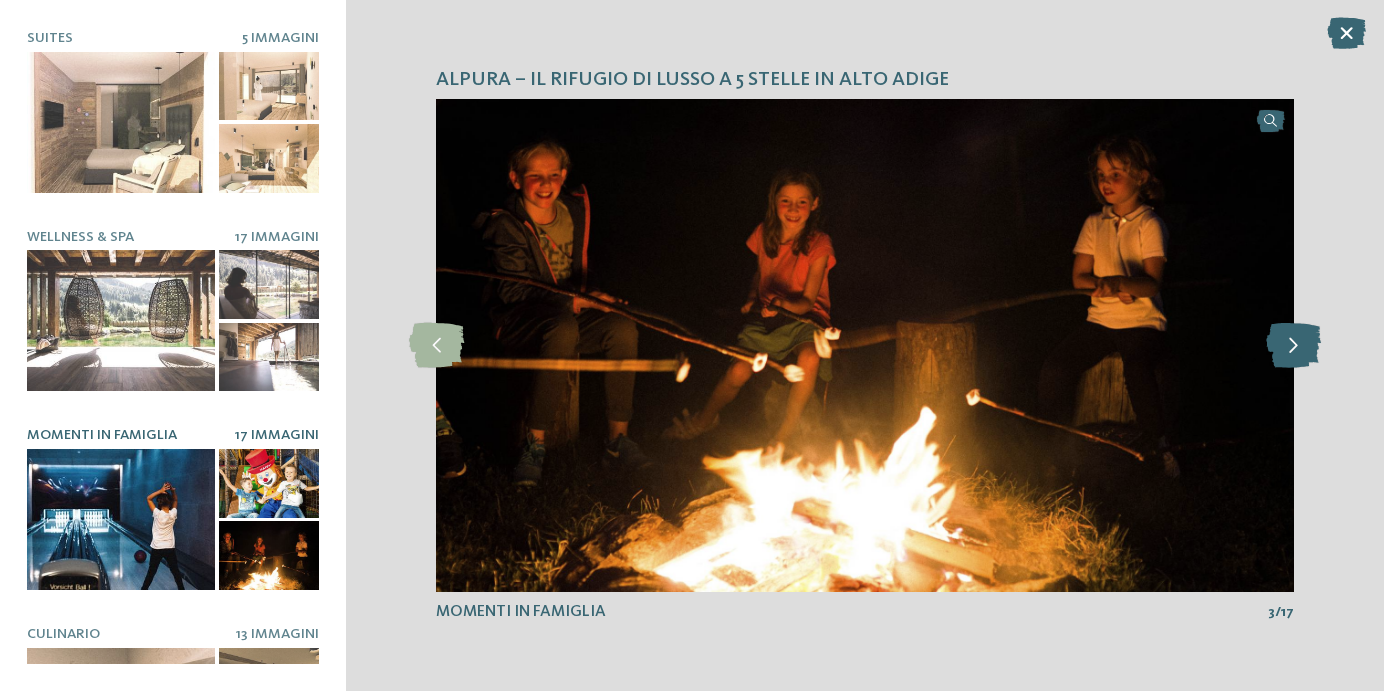 click at bounding box center [1293, 345] 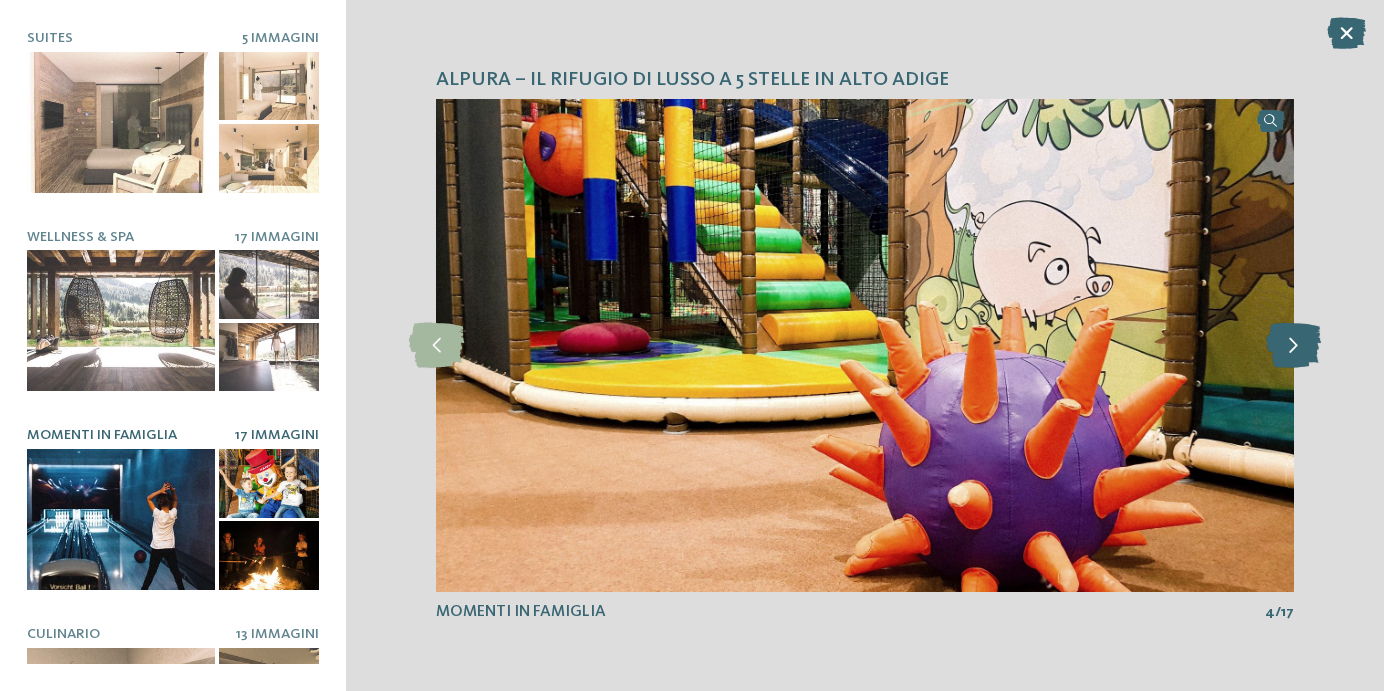 click at bounding box center (1293, 345) 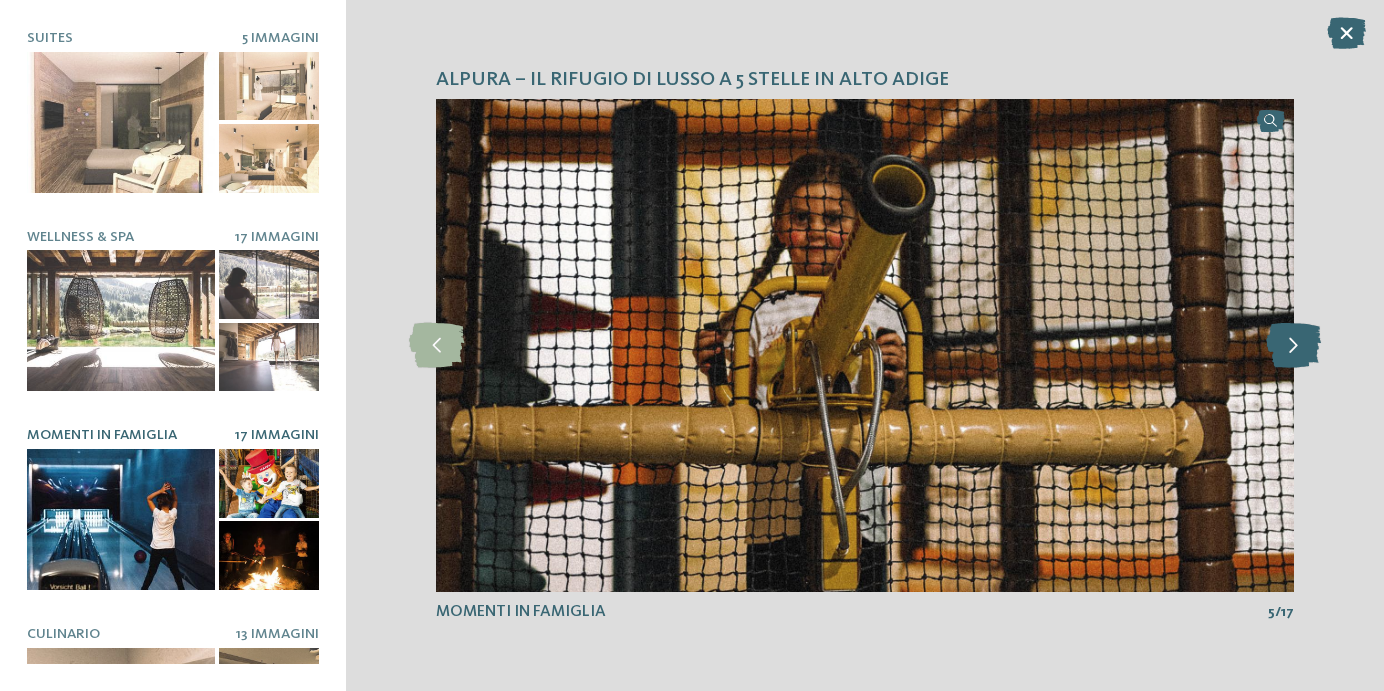 click at bounding box center (1293, 345) 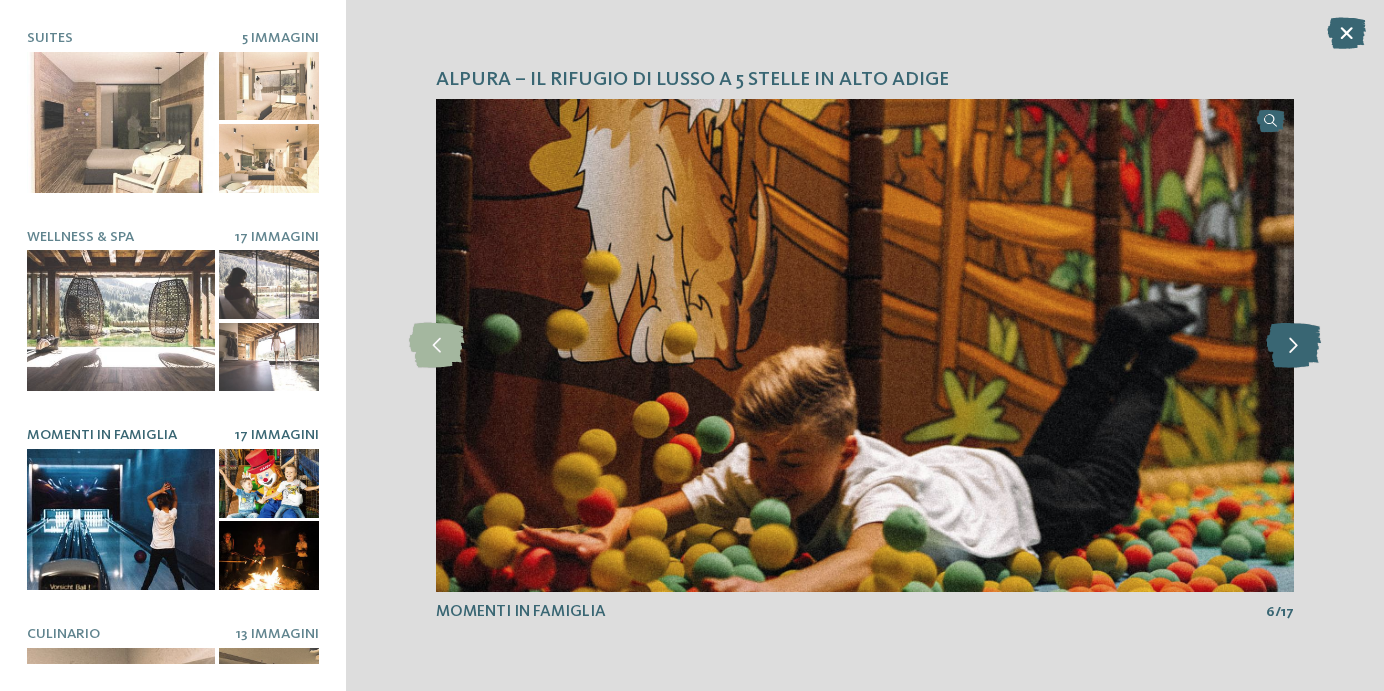 click at bounding box center [1293, 345] 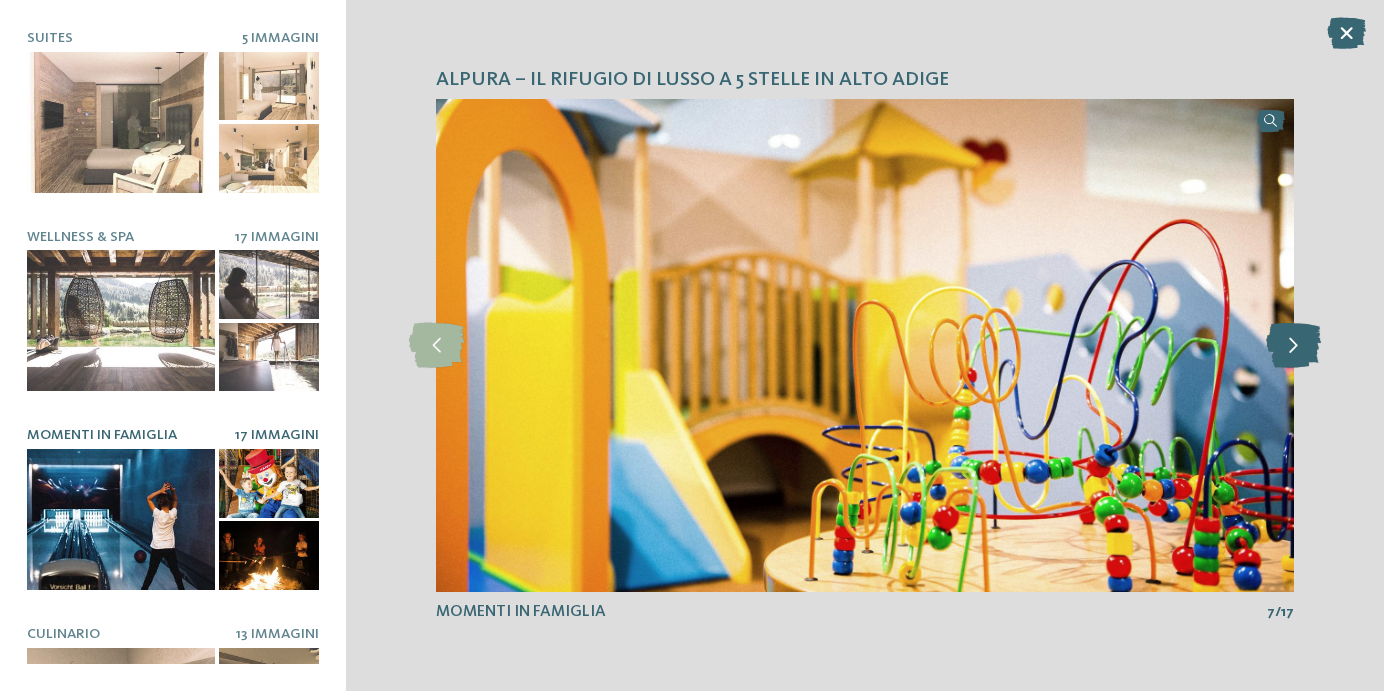 click at bounding box center (1293, 345) 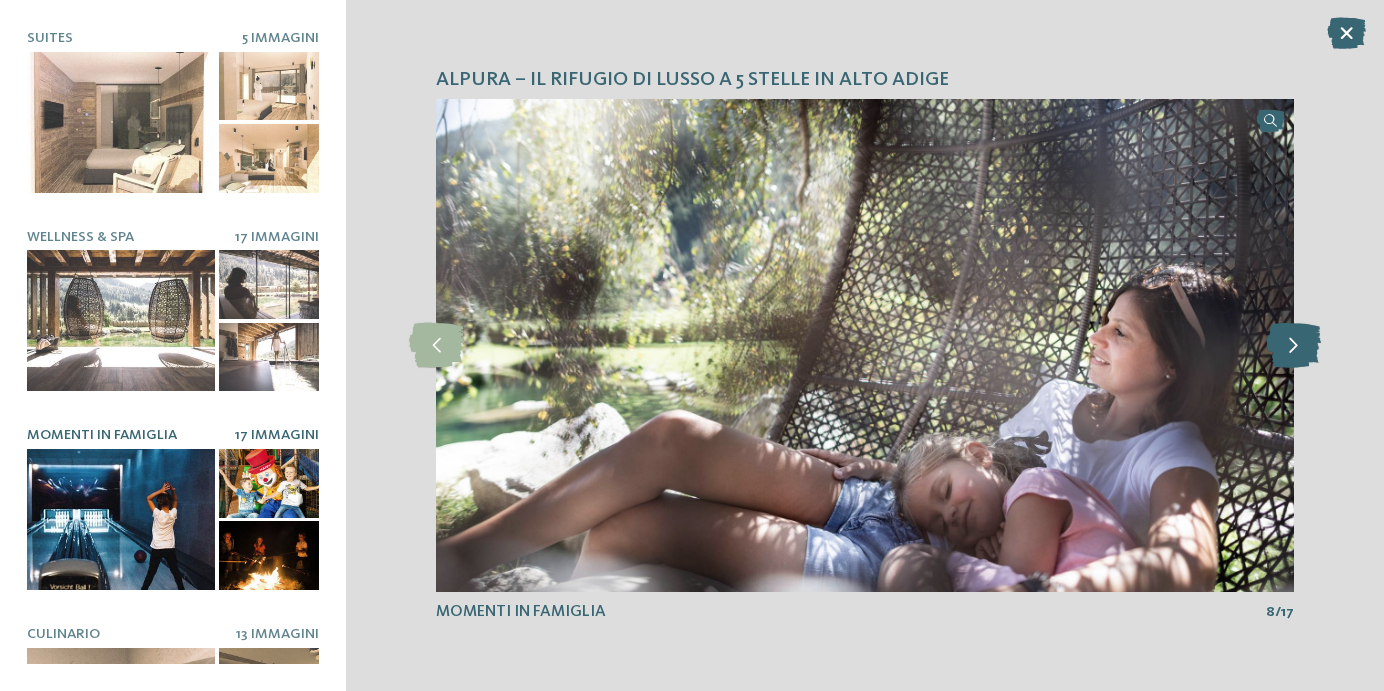 click at bounding box center [1293, 345] 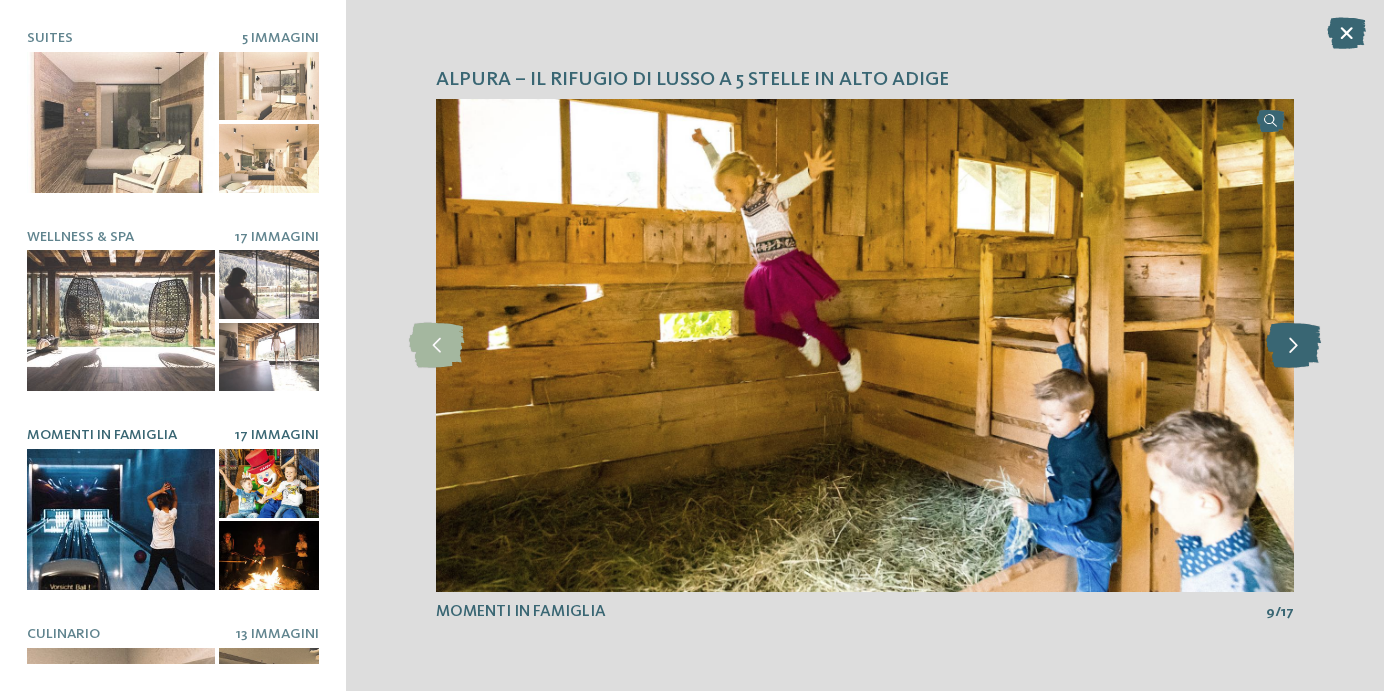 click at bounding box center [1293, 345] 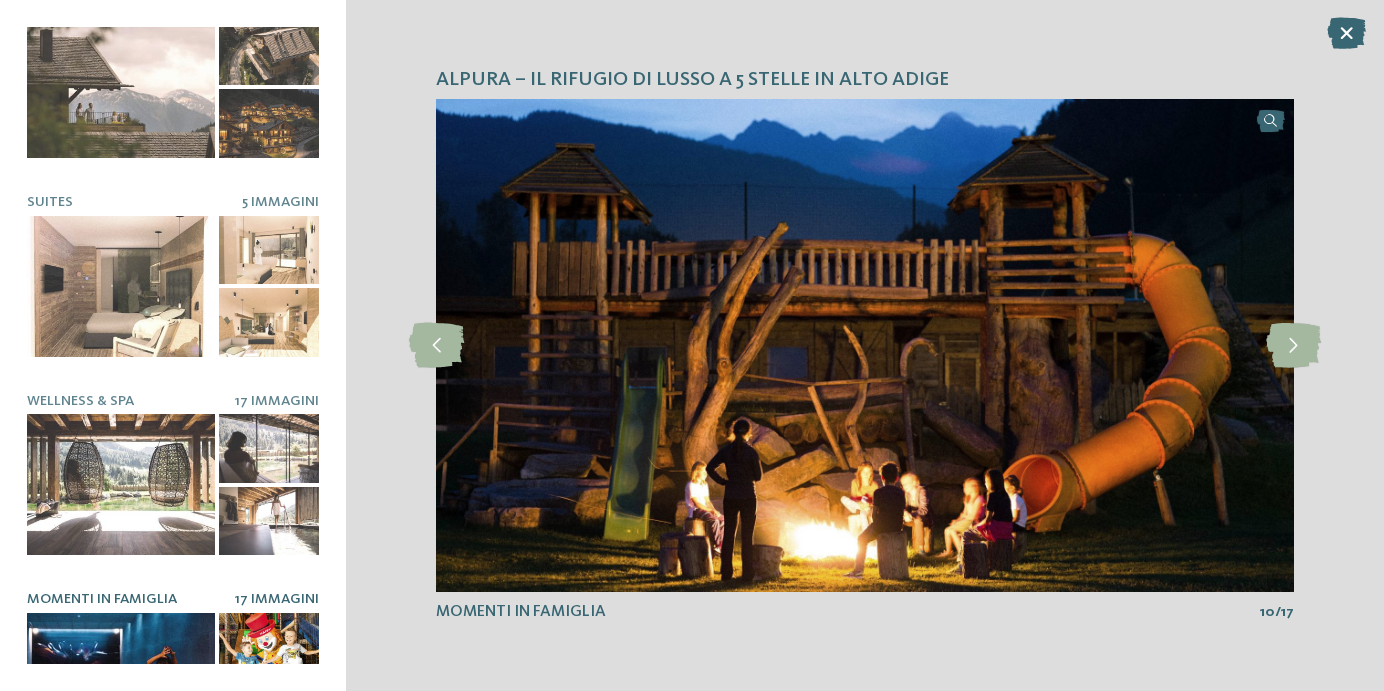 scroll, scrollTop: 0, scrollLeft: 0, axis: both 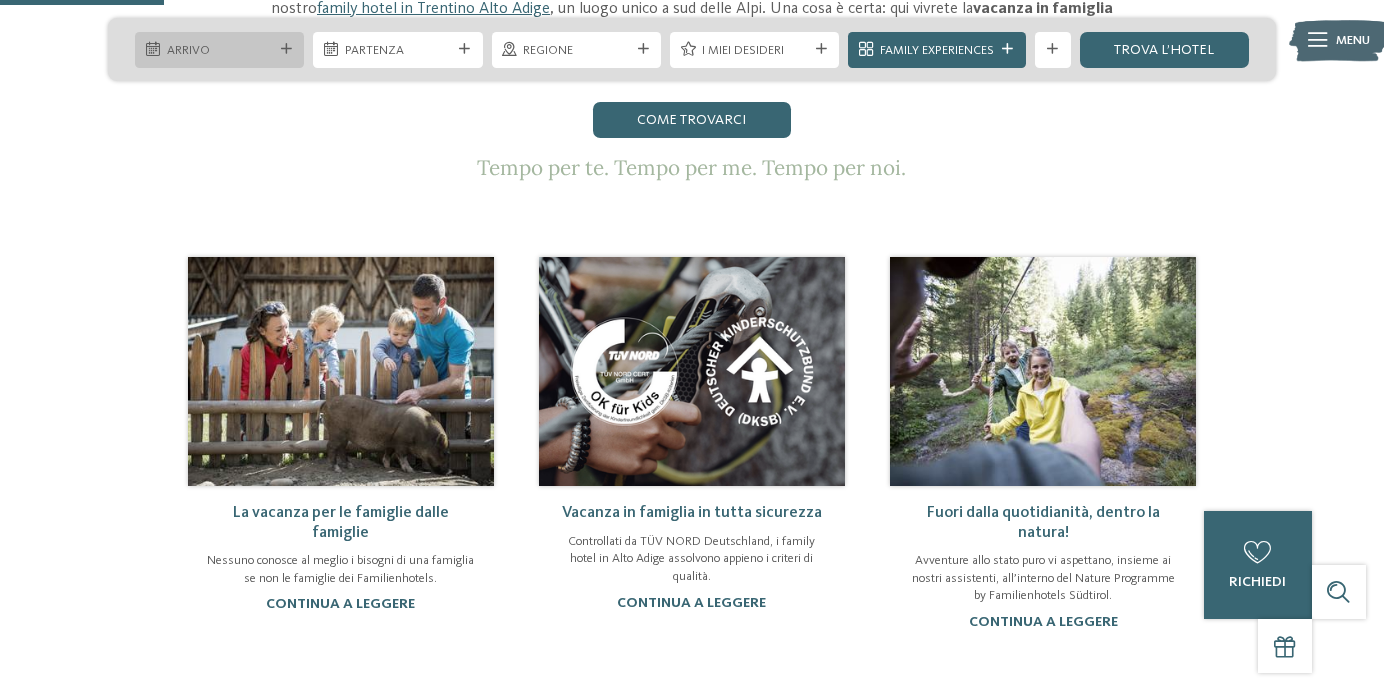 click on "Arrivo" at bounding box center (220, 51) 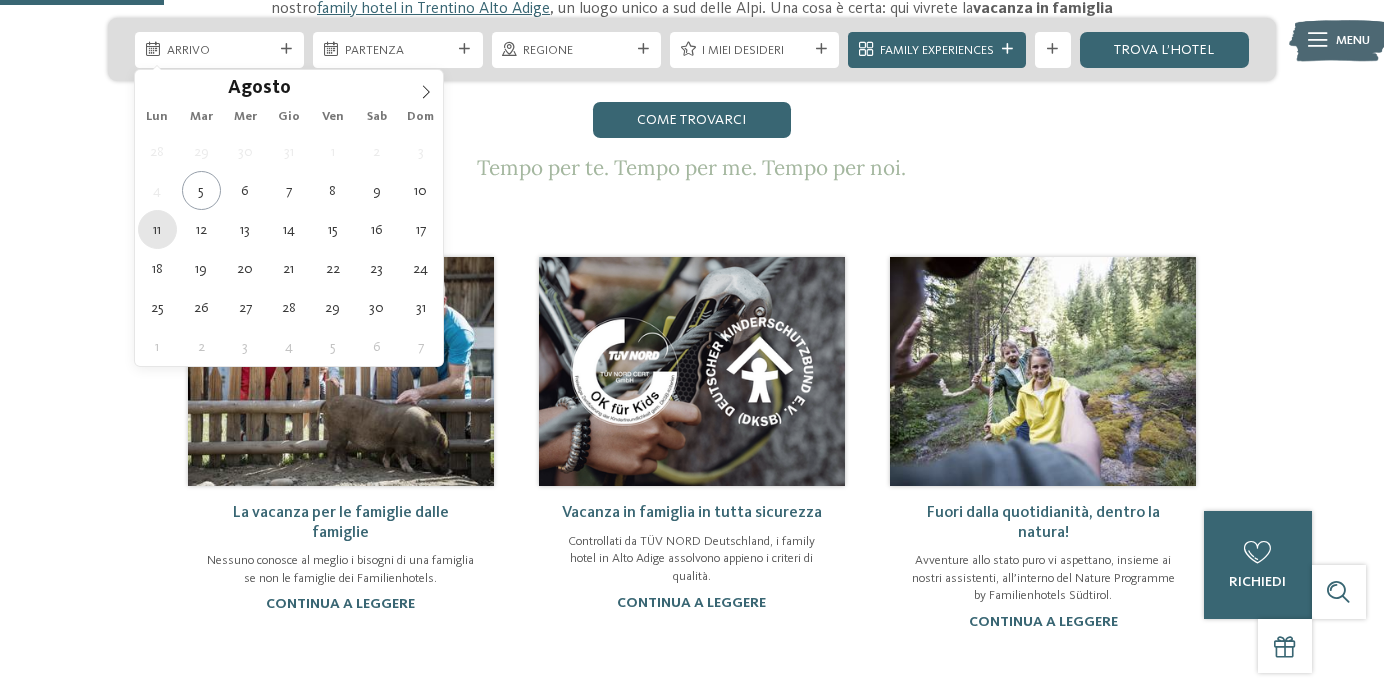 type on "11.08.2025" 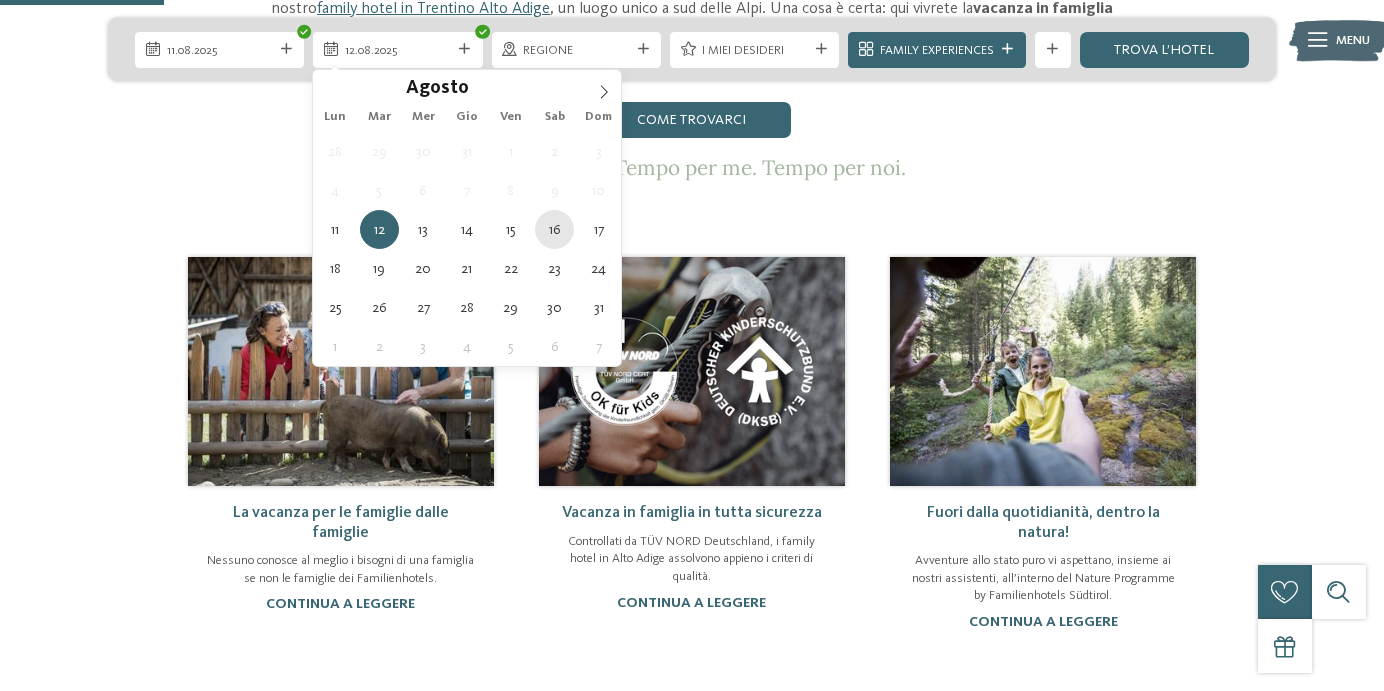 type on "16.08.2025" 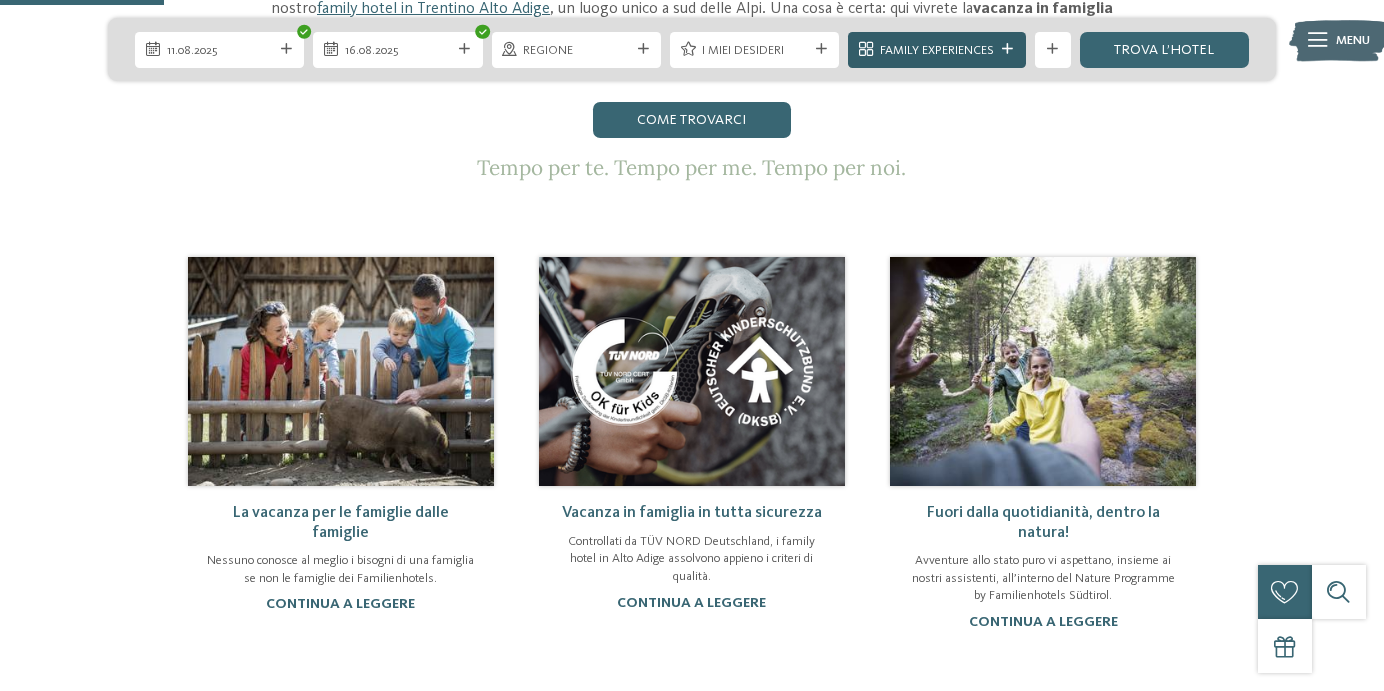 click at bounding box center [1007, 49] 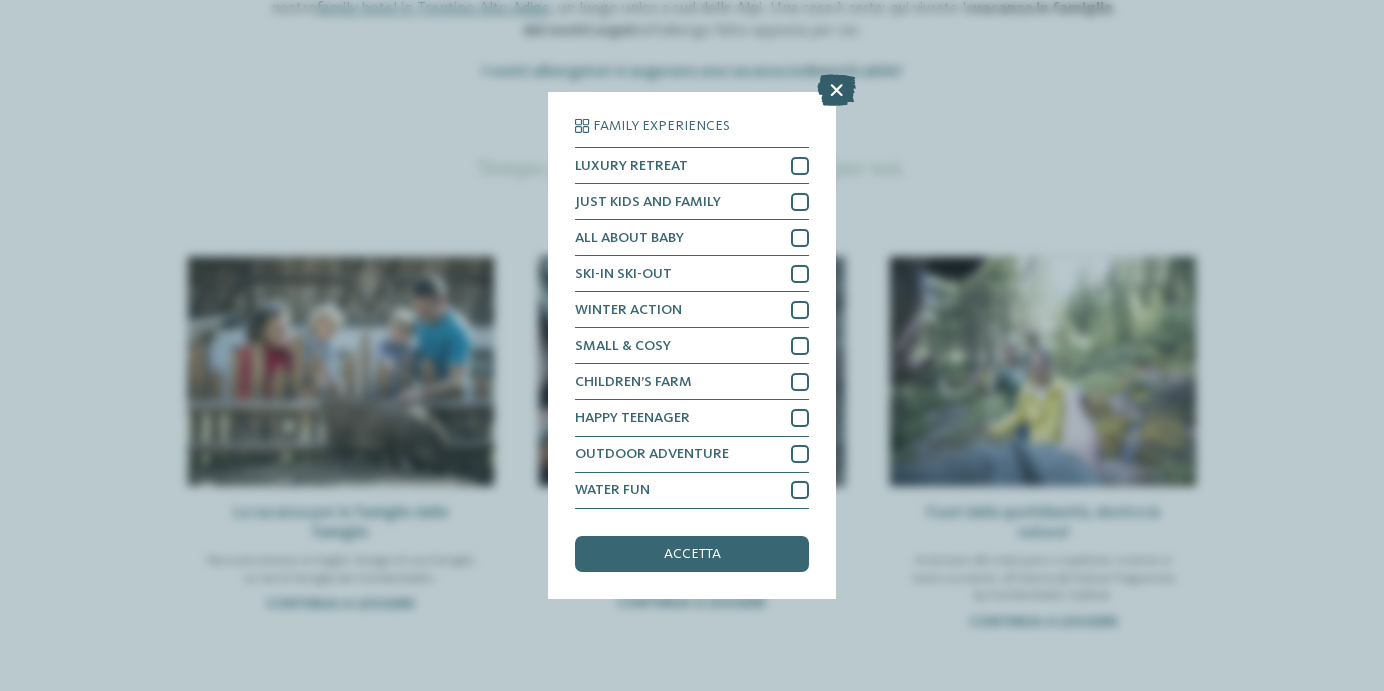 click at bounding box center (836, 91) 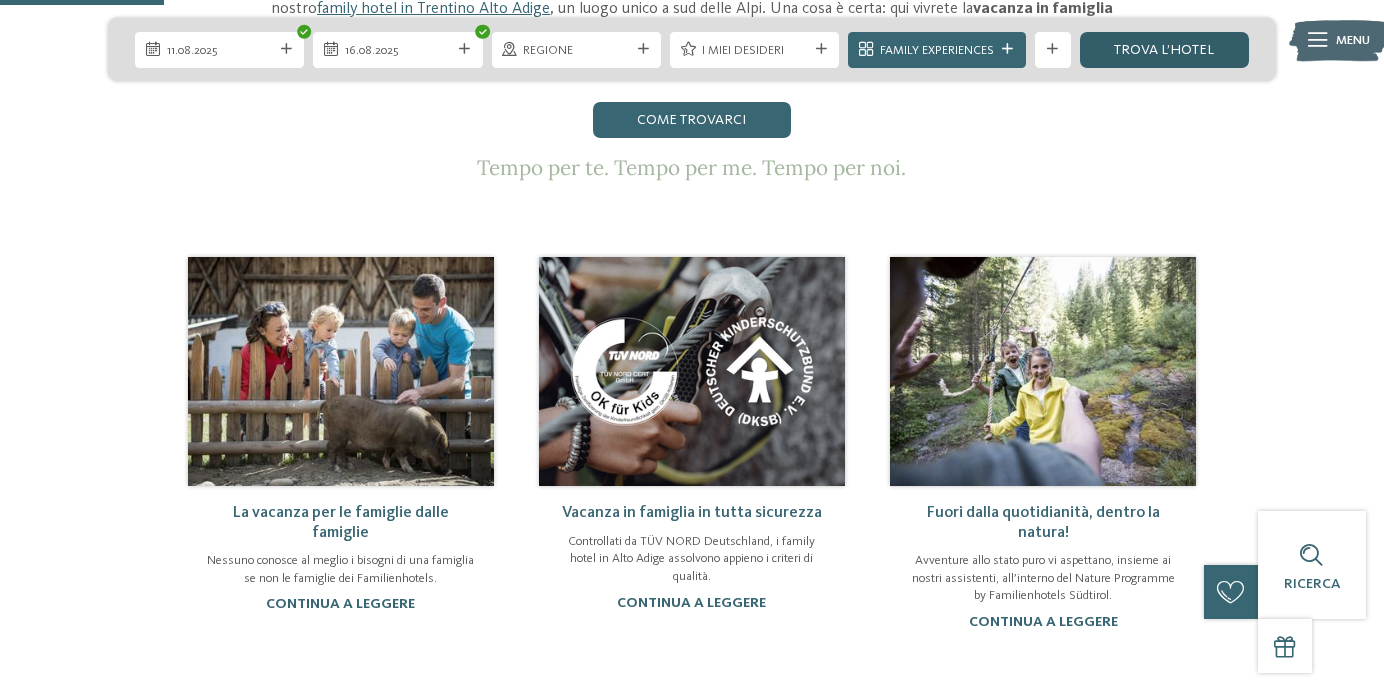 click on "trova l’hotel" at bounding box center [1164, 50] 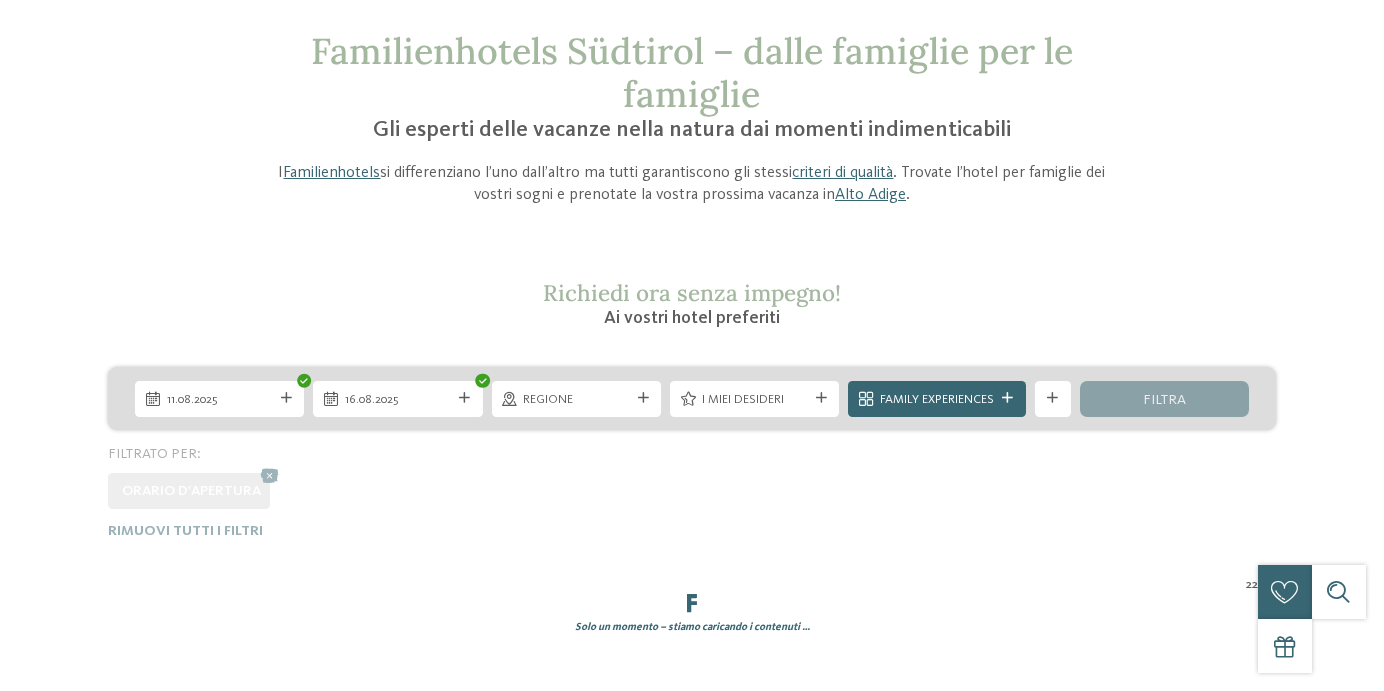 scroll, scrollTop: 452, scrollLeft: 0, axis: vertical 